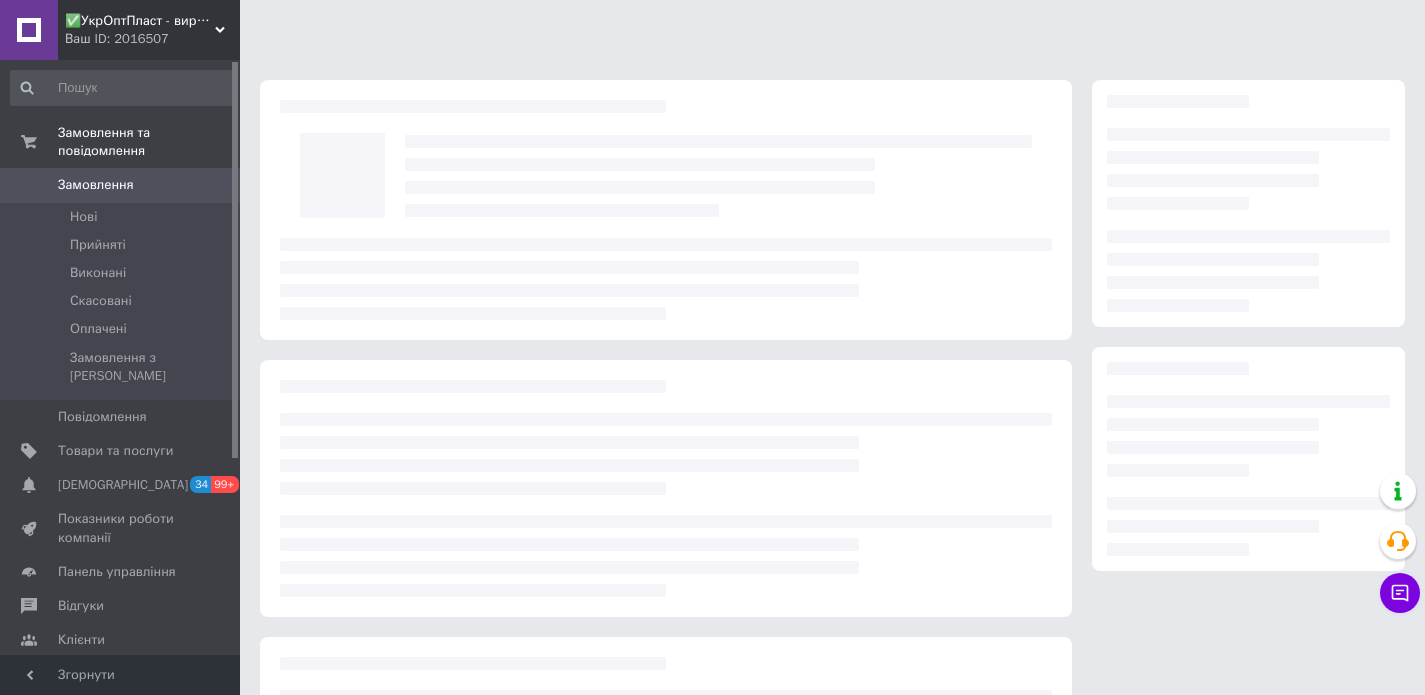 scroll, scrollTop: 0, scrollLeft: 0, axis: both 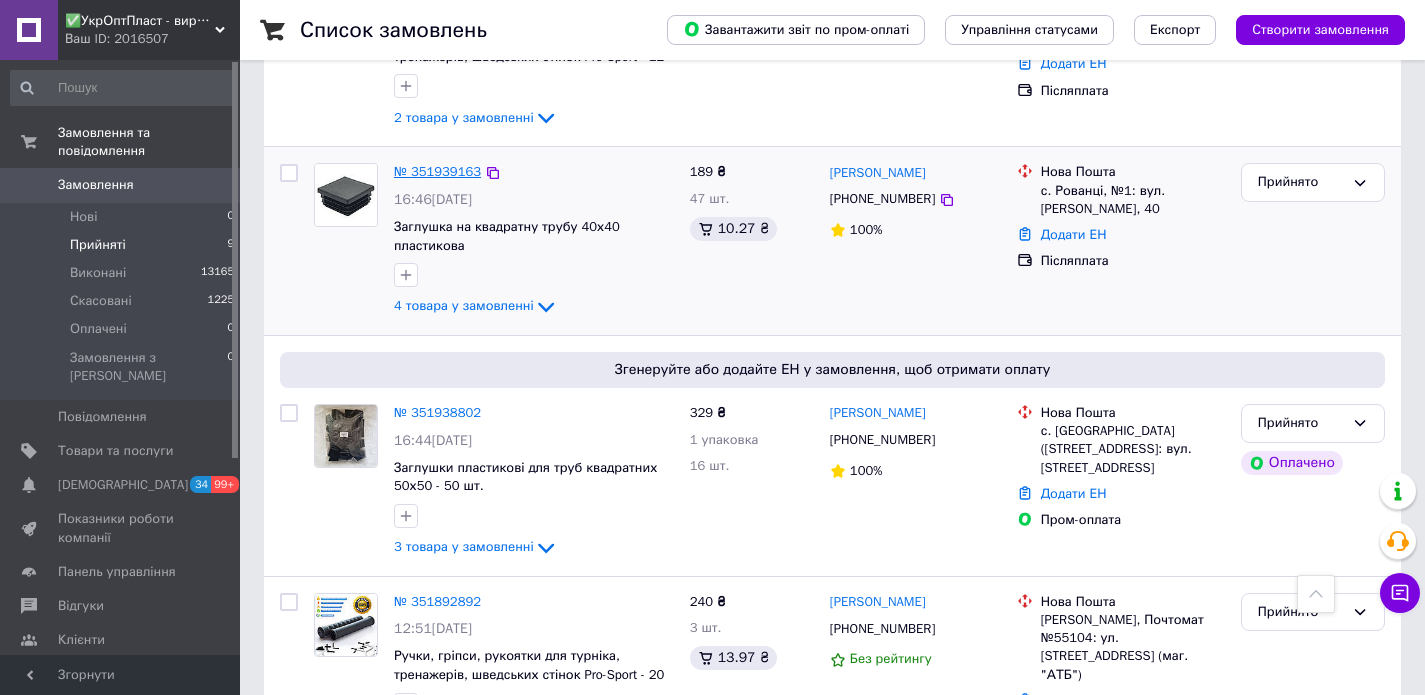 click on "№ 351939163" at bounding box center (437, 171) 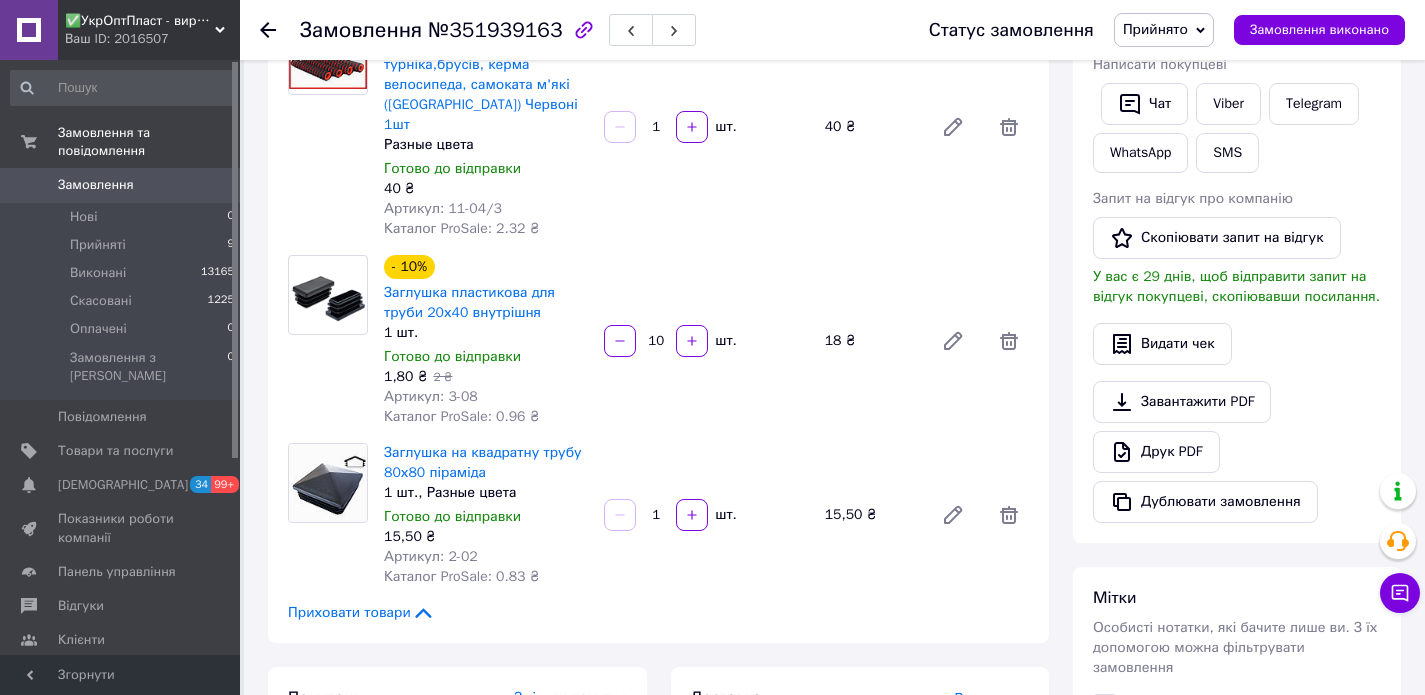 scroll, scrollTop: 372, scrollLeft: 0, axis: vertical 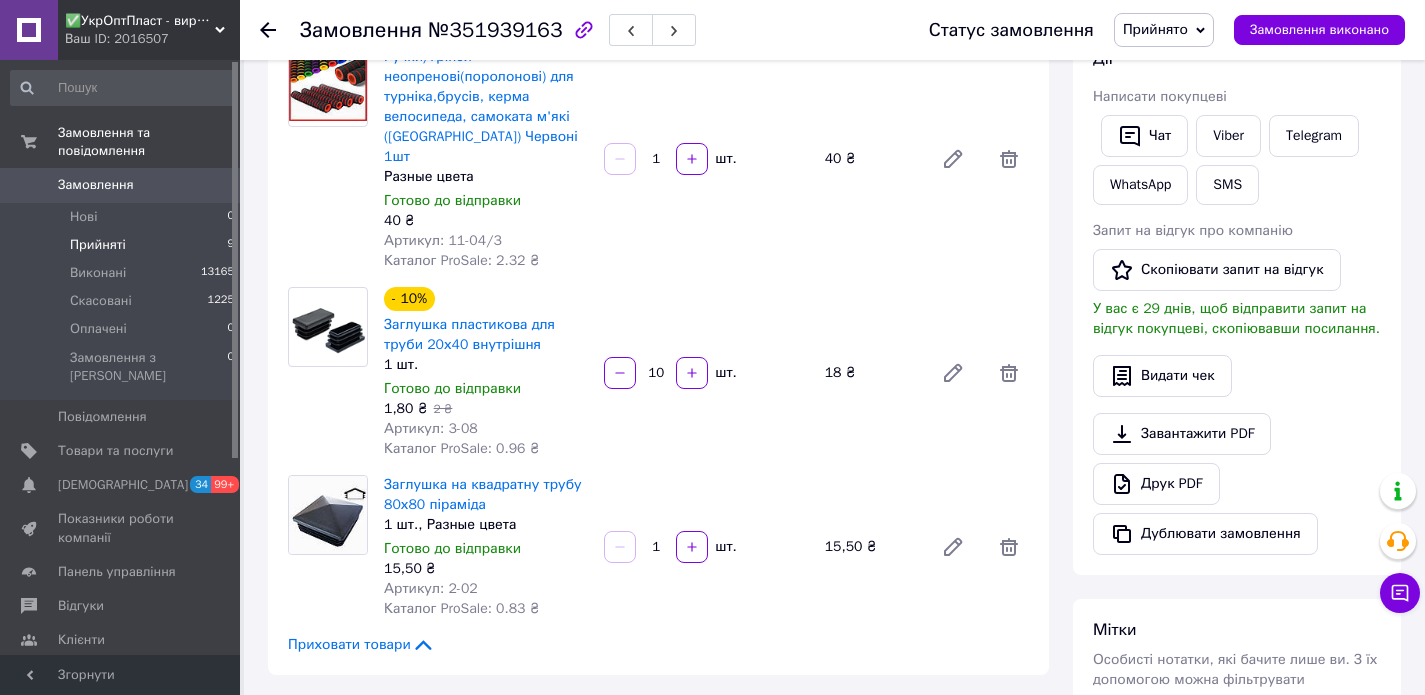 click on "Прийняті 9" at bounding box center [123, 245] 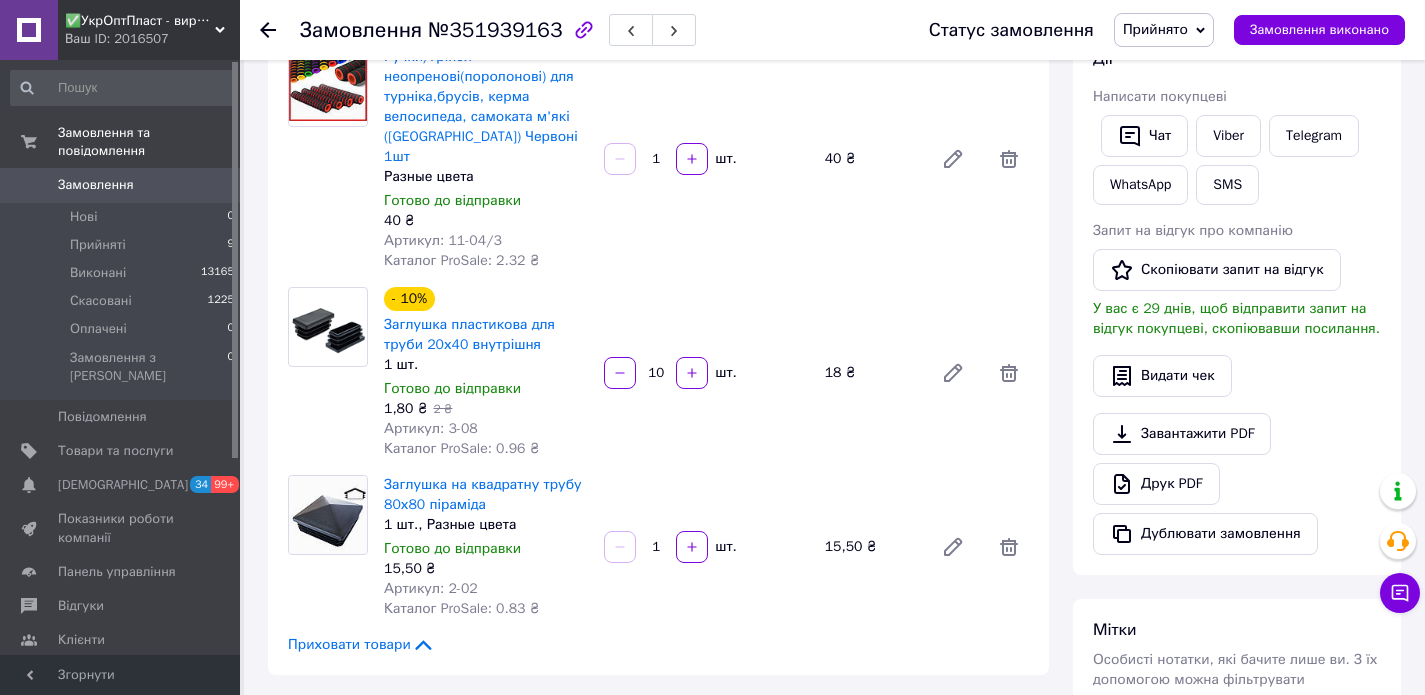 scroll, scrollTop: 0, scrollLeft: 0, axis: both 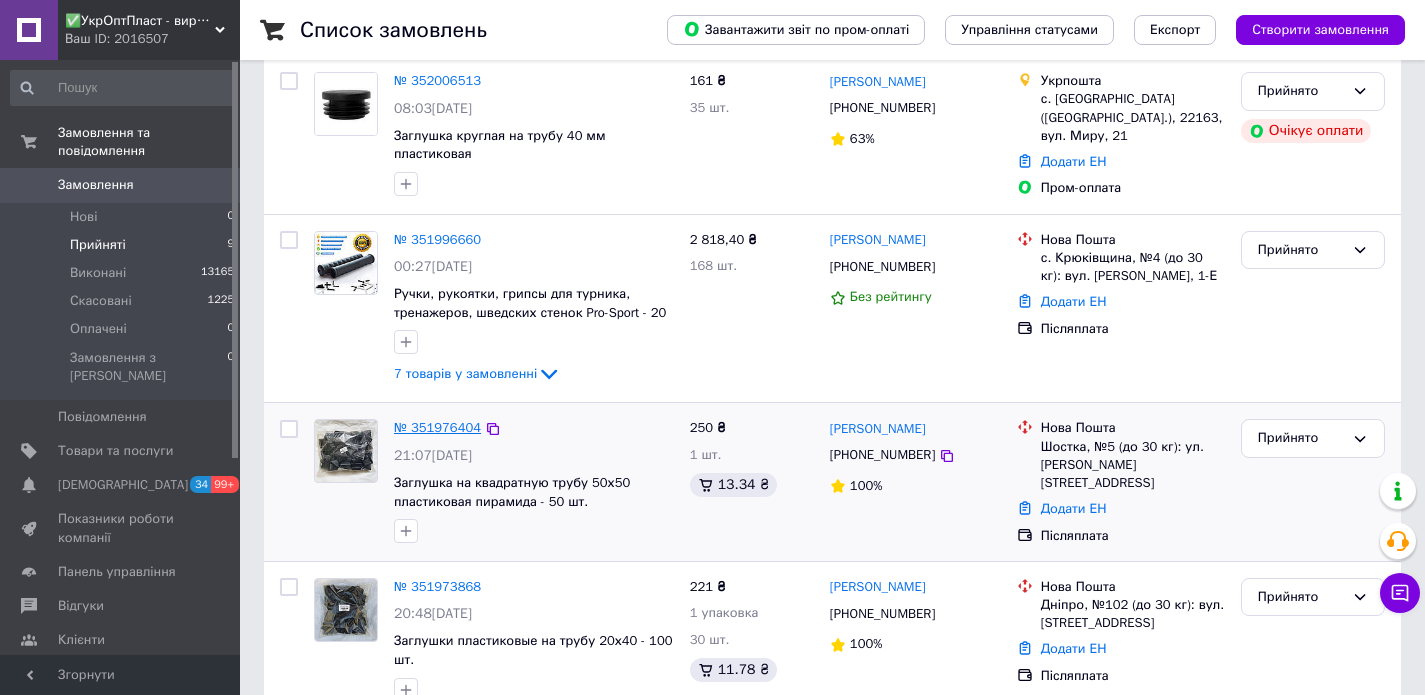 click on "№ 351976404" at bounding box center [437, 427] 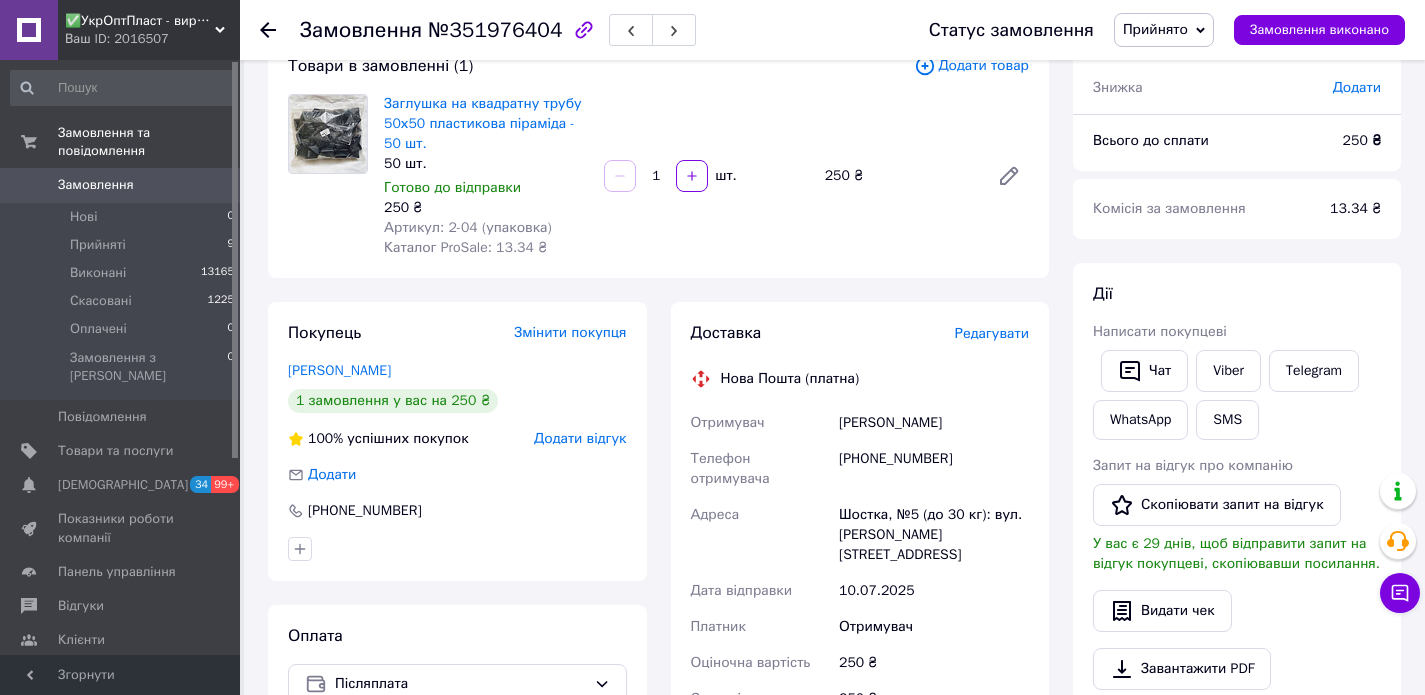 scroll, scrollTop: 0, scrollLeft: 0, axis: both 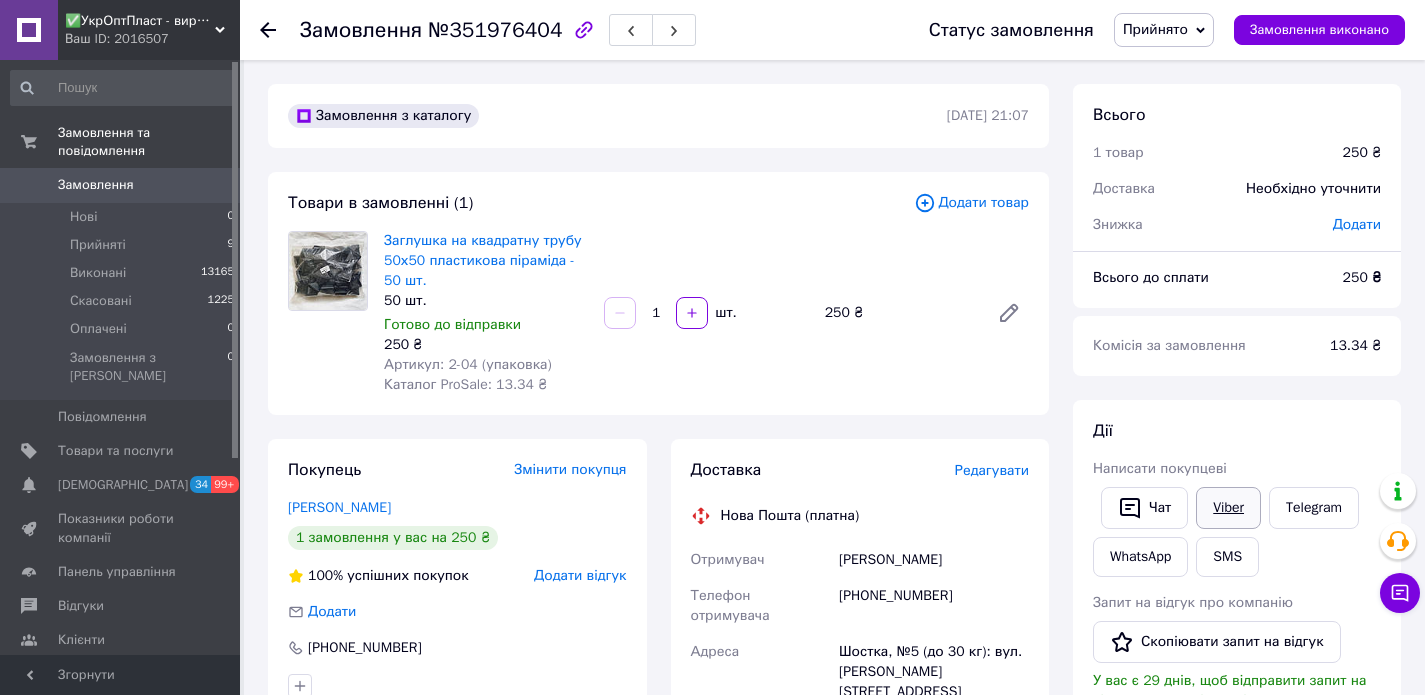 click on "Viber" at bounding box center [1228, 508] 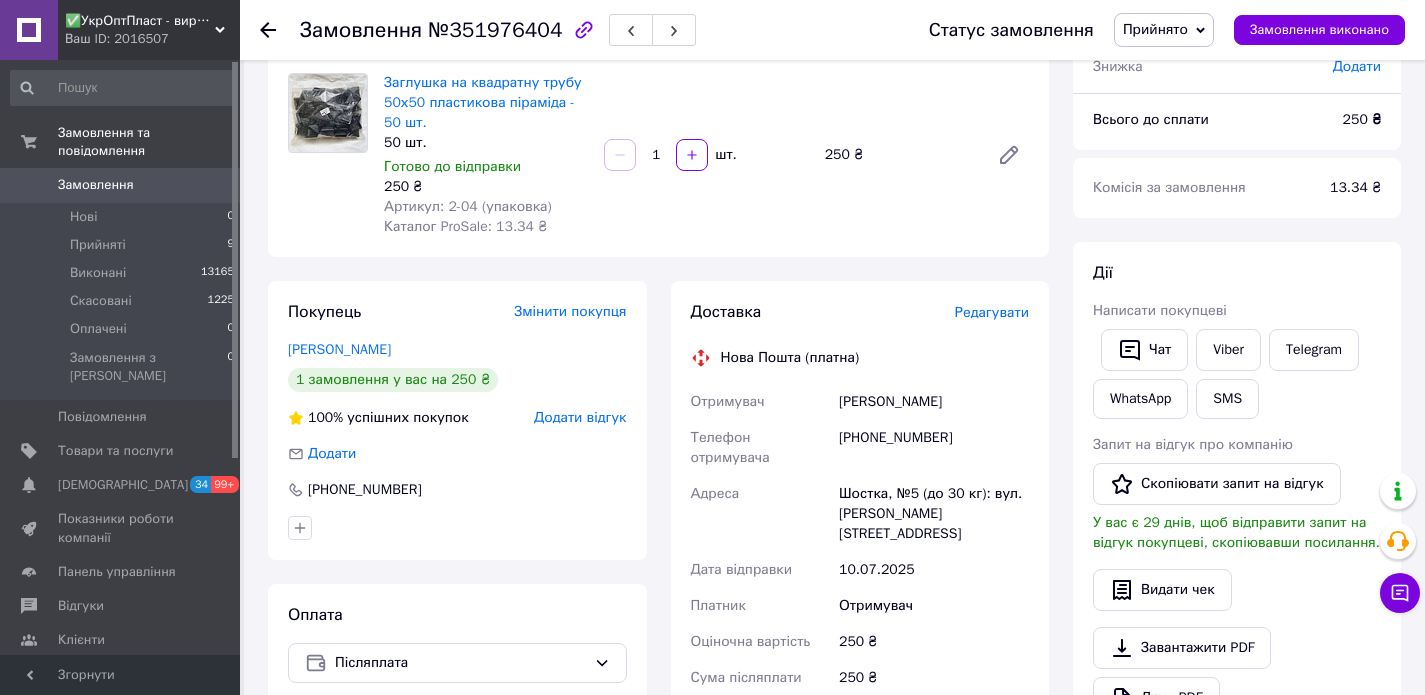 scroll, scrollTop: 176, scrollLeft: 0, axis: vertical 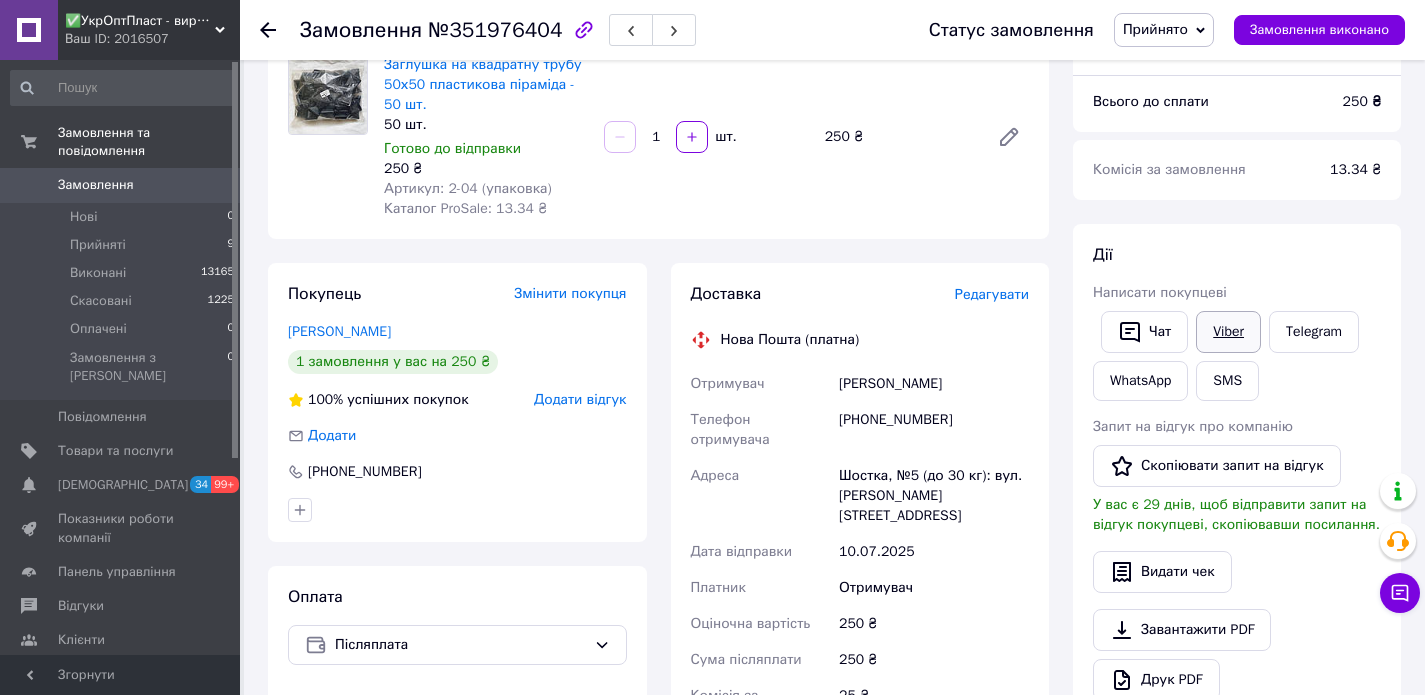 click on "Viber" at bounding box center (1228, 332) 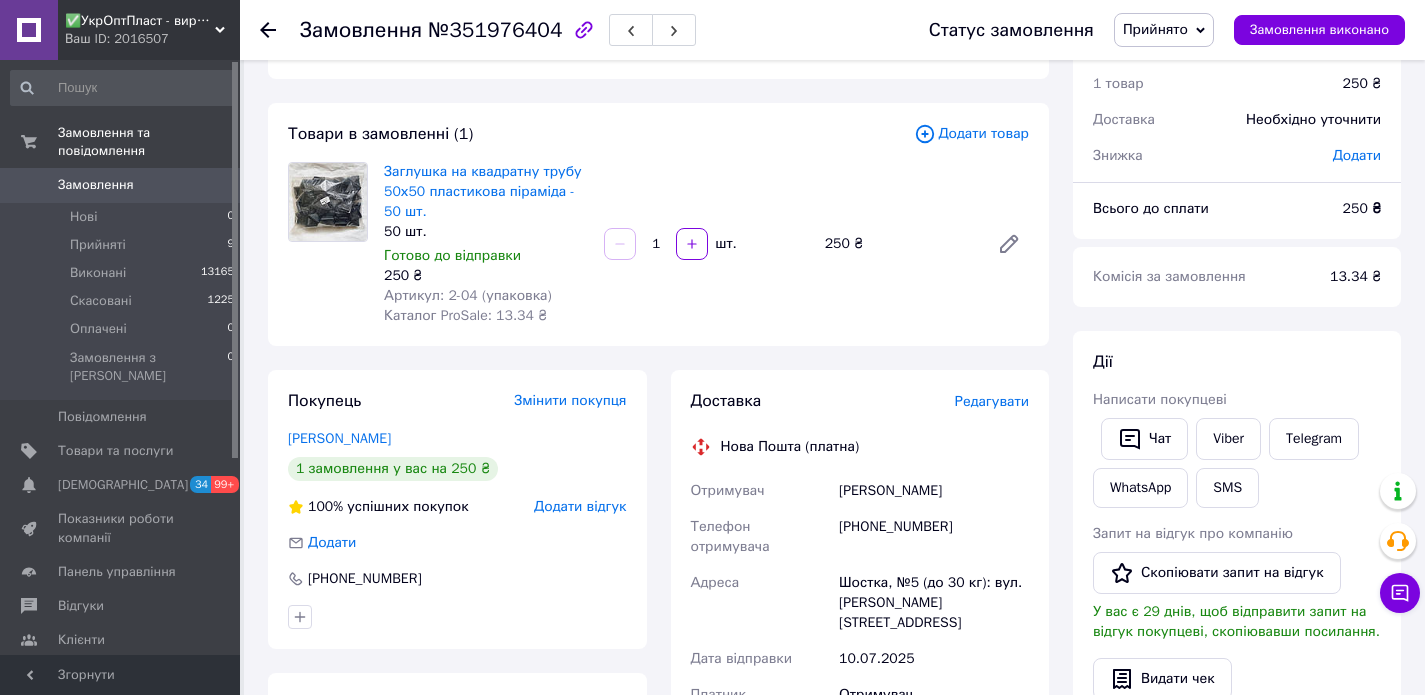 scroll, scrollTop: 0, scrollLeft: 0, axis: both 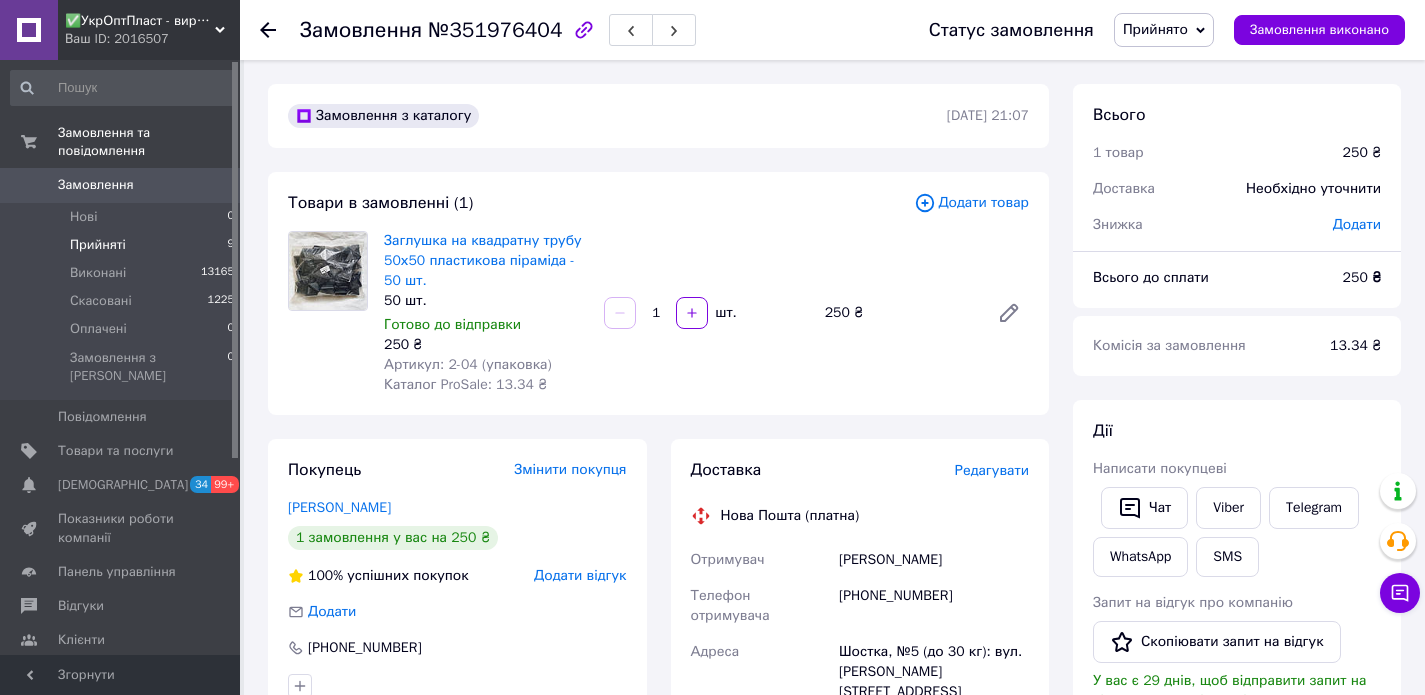 click on "Прийняті" at bounding box center (98, 245) 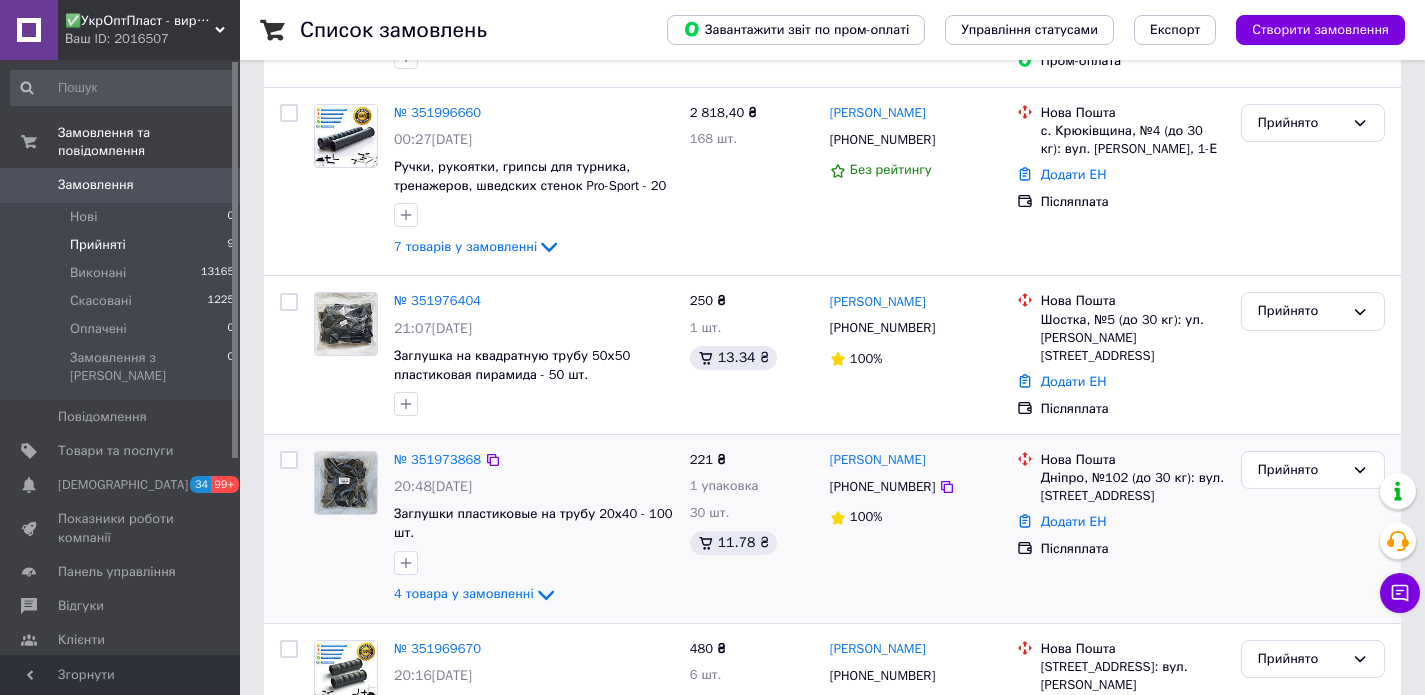 scroll, scrollTop: 385, scrollLeft: 0, axis: vertical 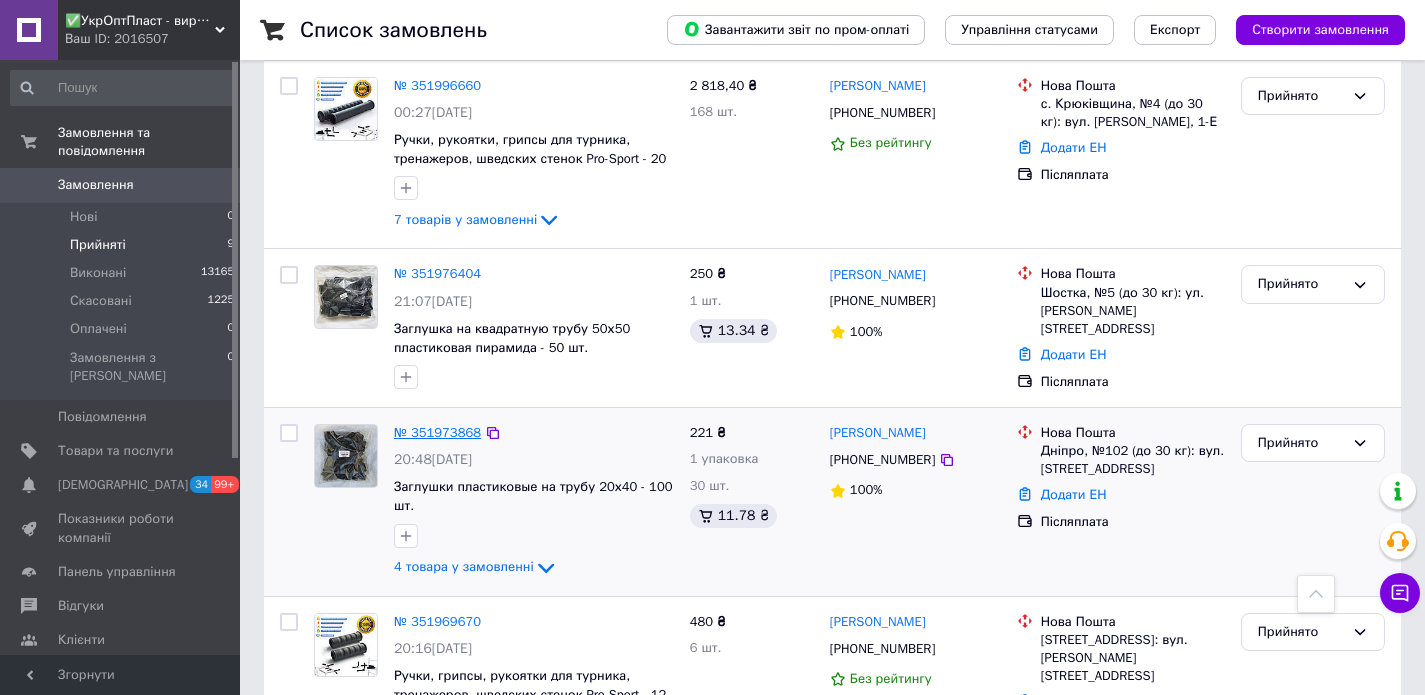 click on "№ 351973868" at bounding box center (437, 432) 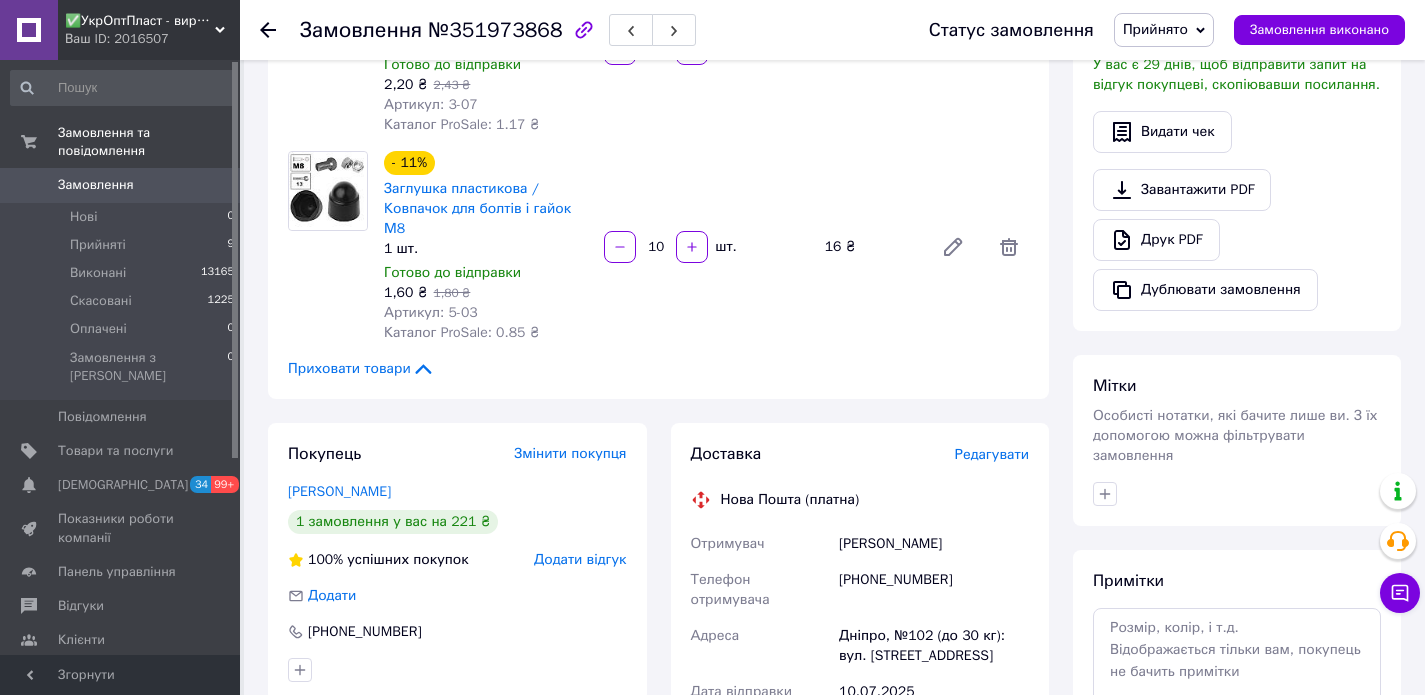scroll, scrollTop: 615, scrollLeft: 0, axis: vertical 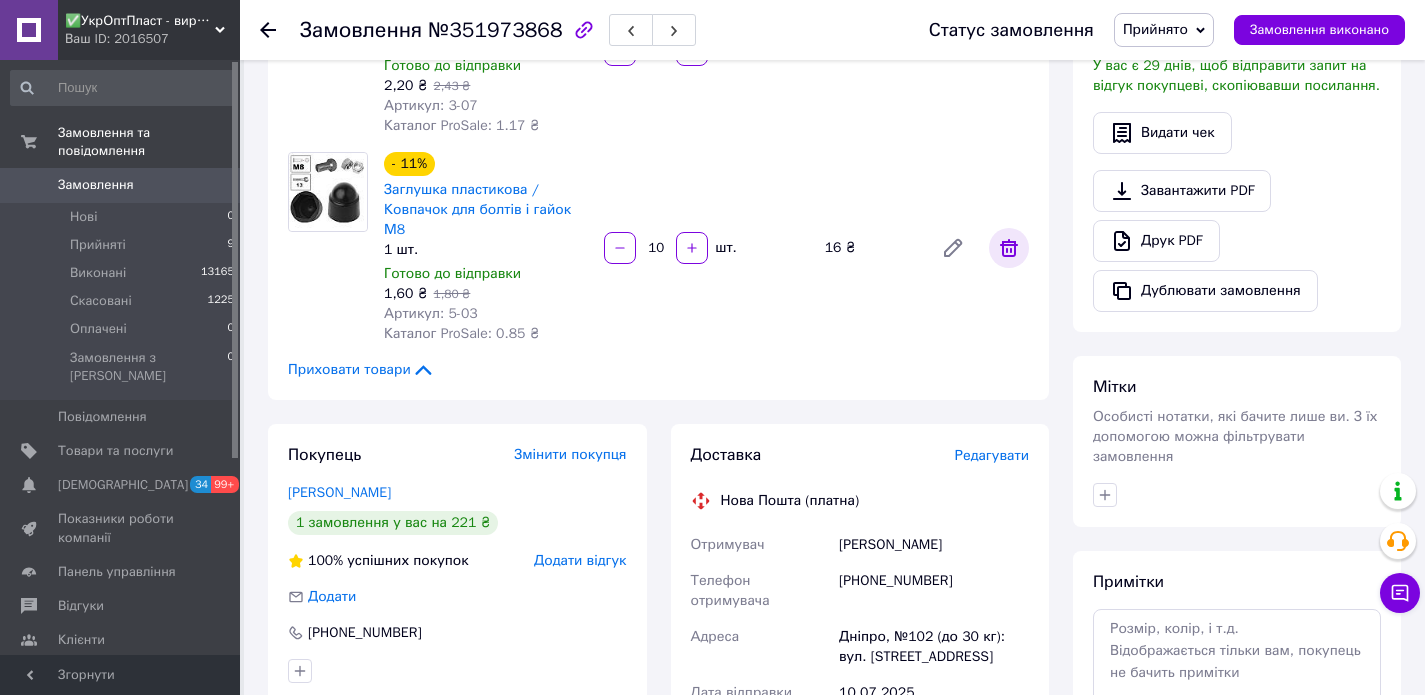 click 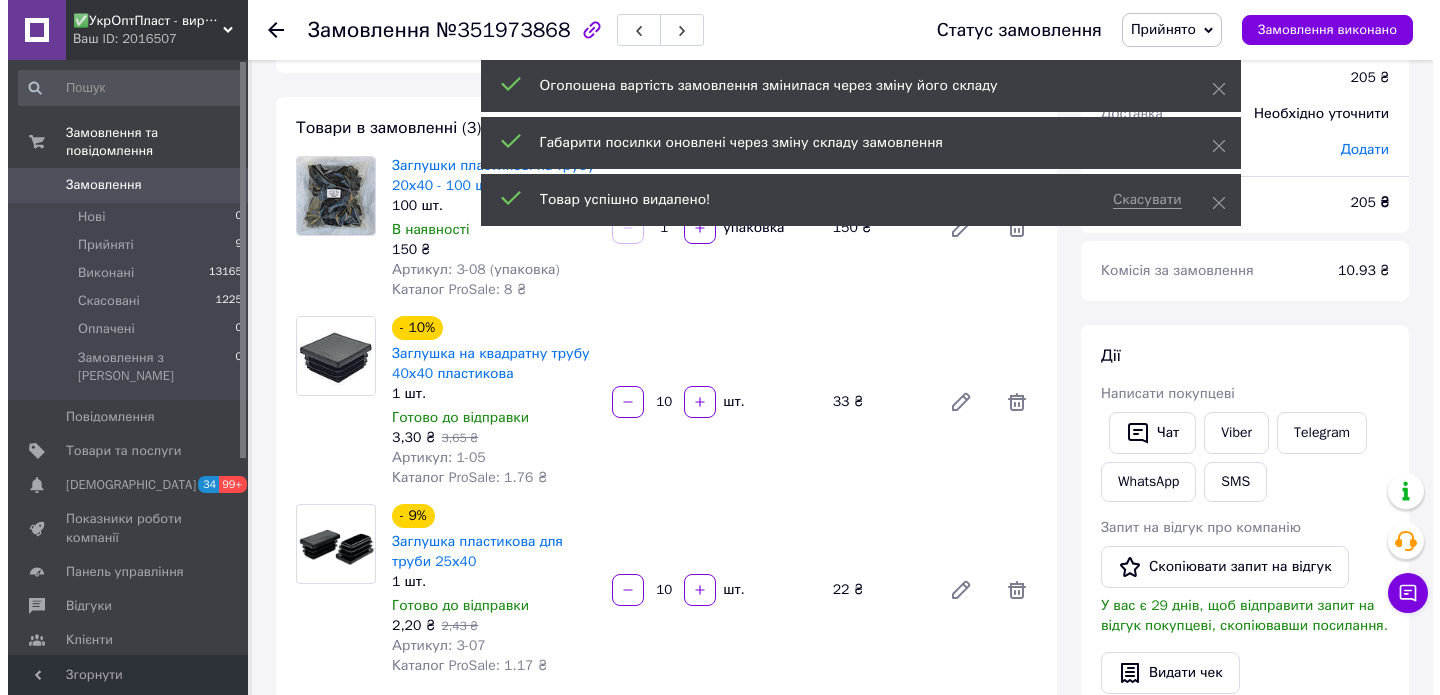 scroll, scrollTop: 0, scrollLeft: 0, axis: both 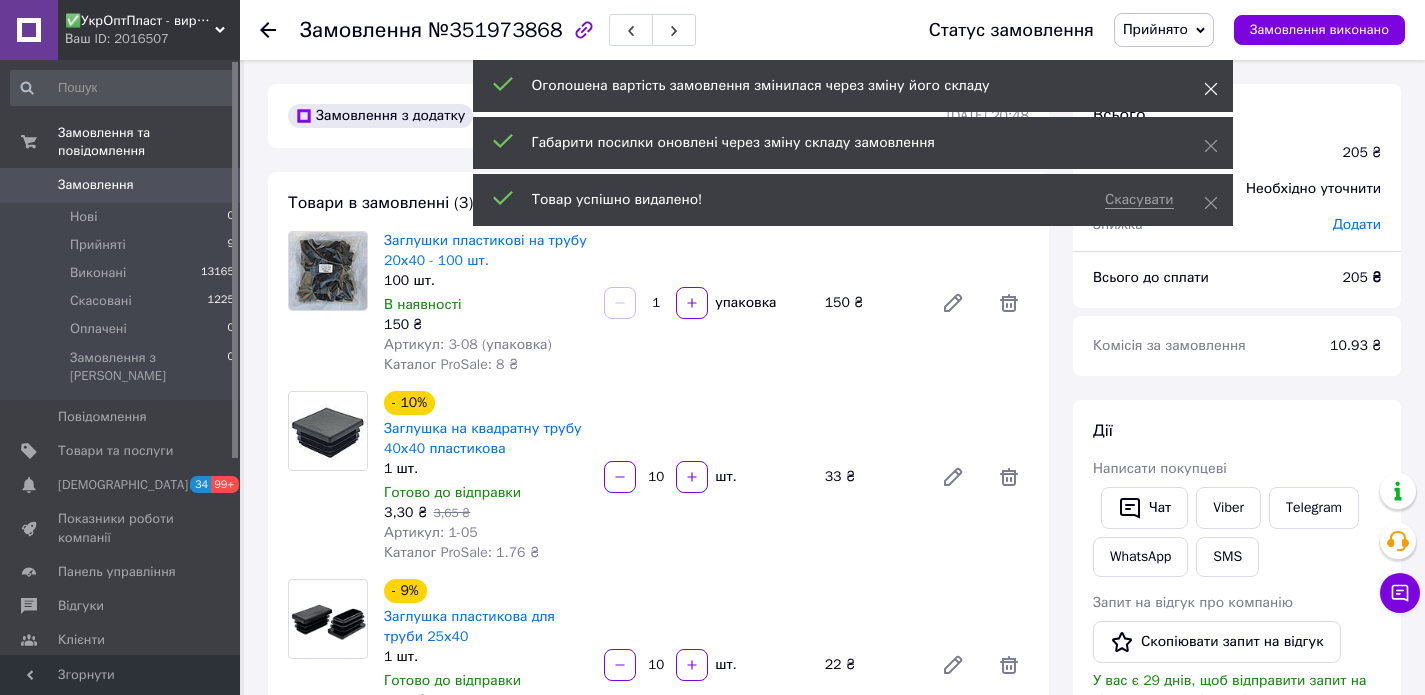 click 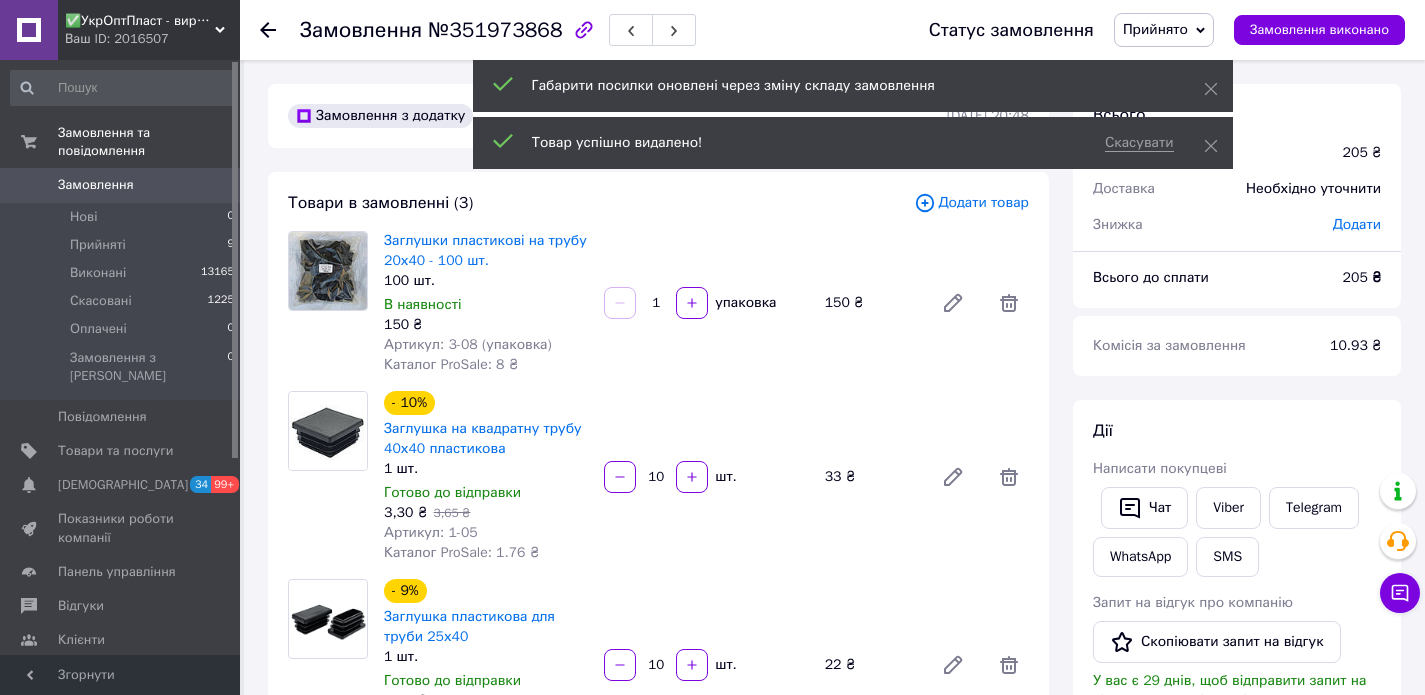 click 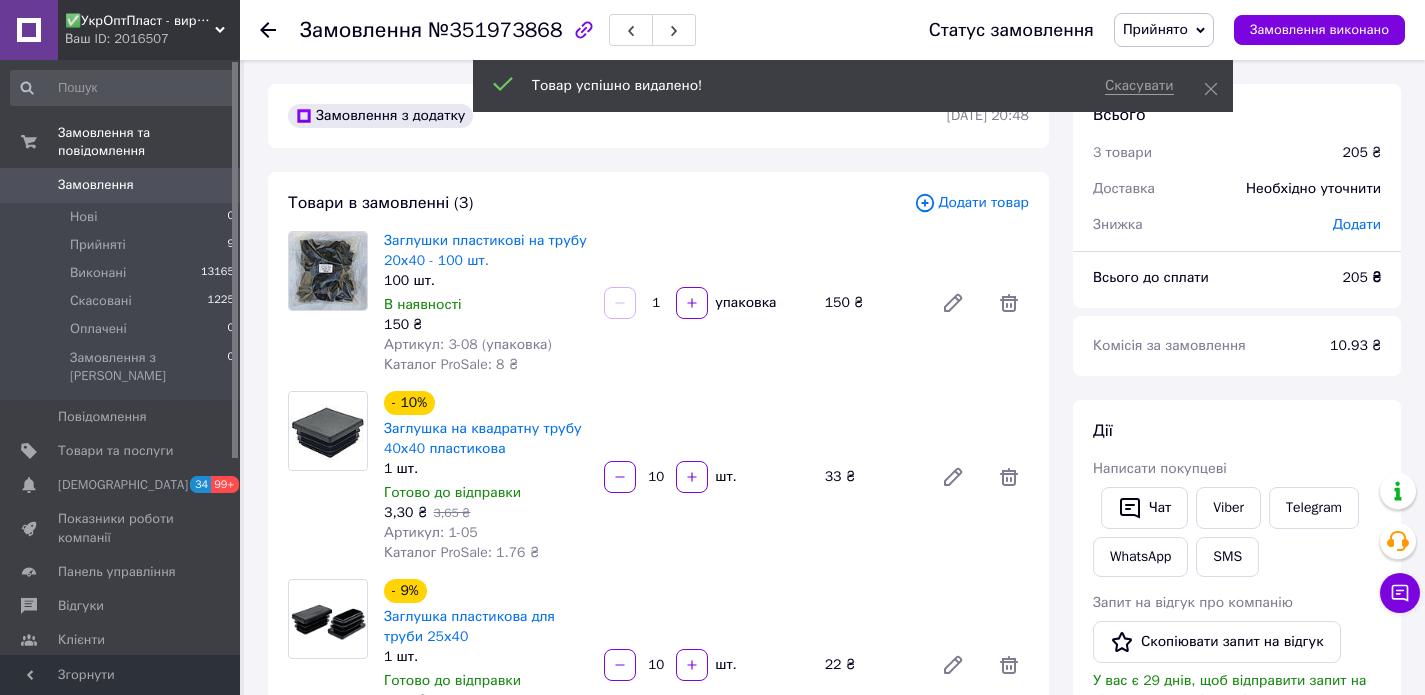 click 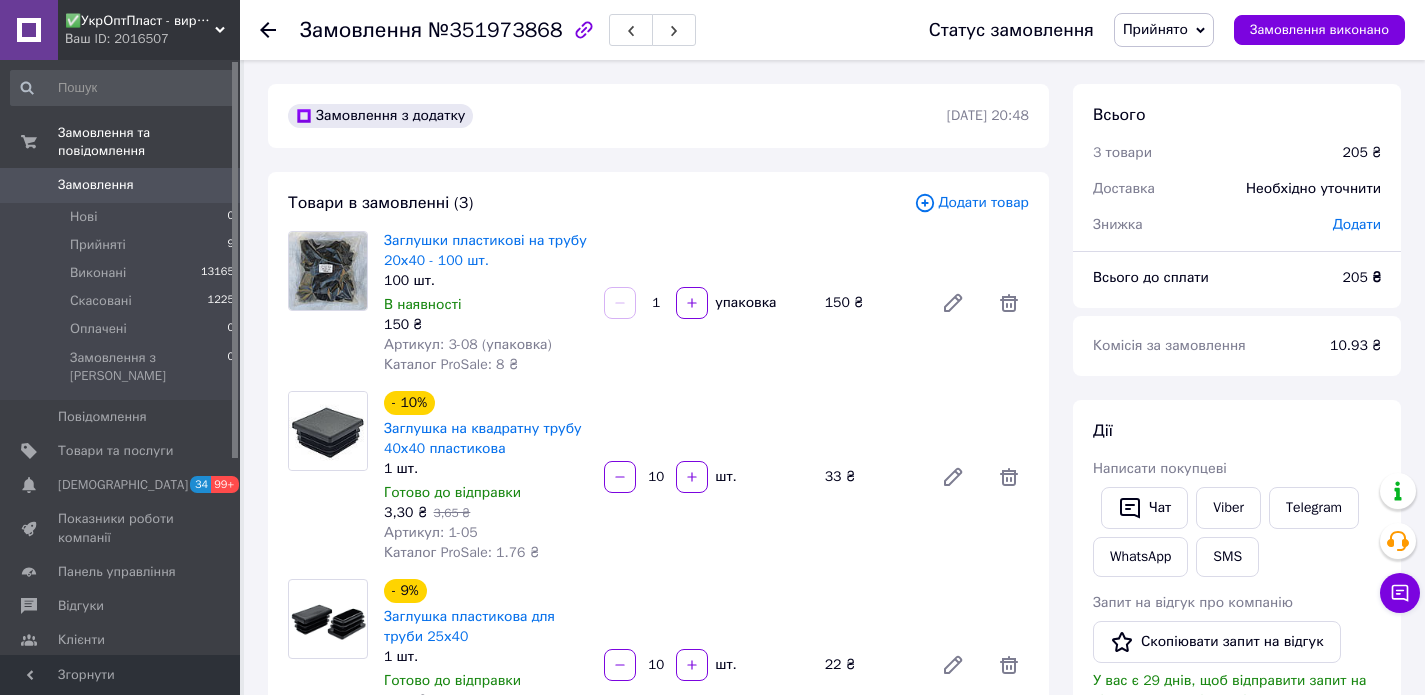 click on "Додати товар" at bounding box center (971, 203) 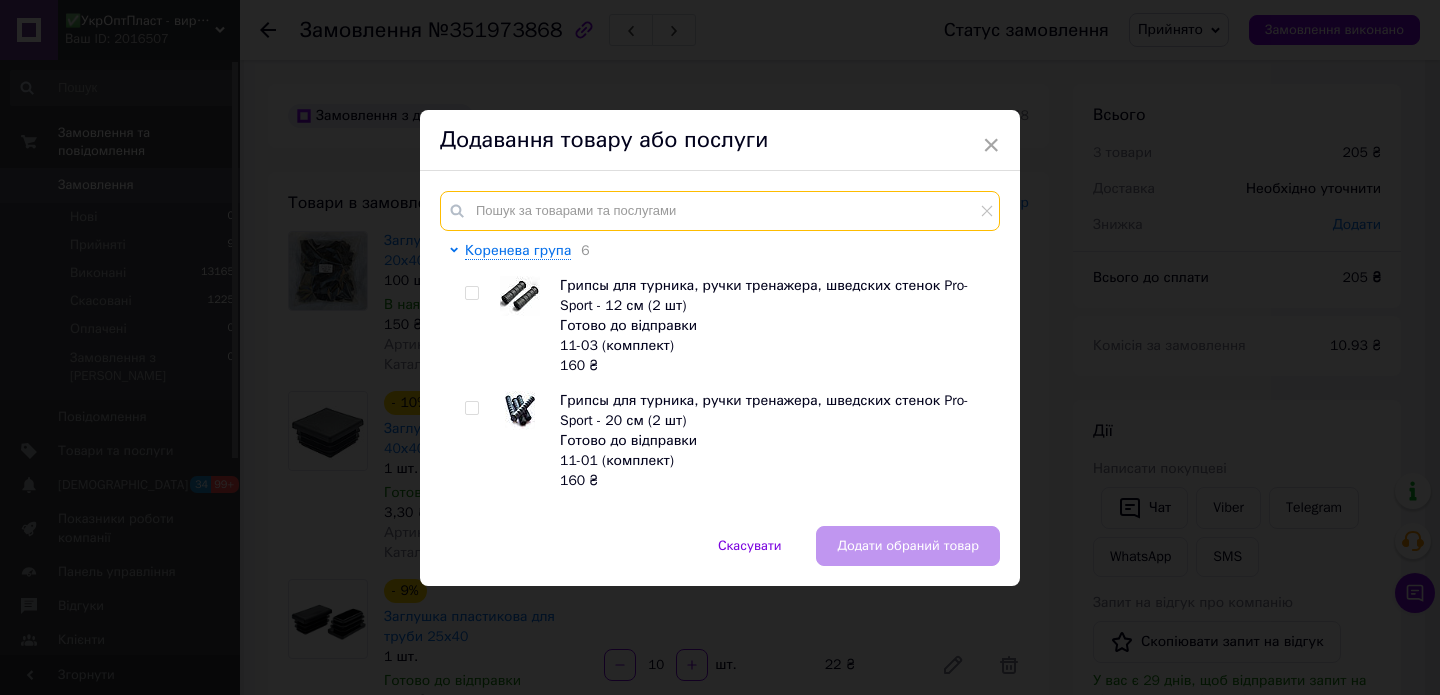 click at bounding box center [720, 211] 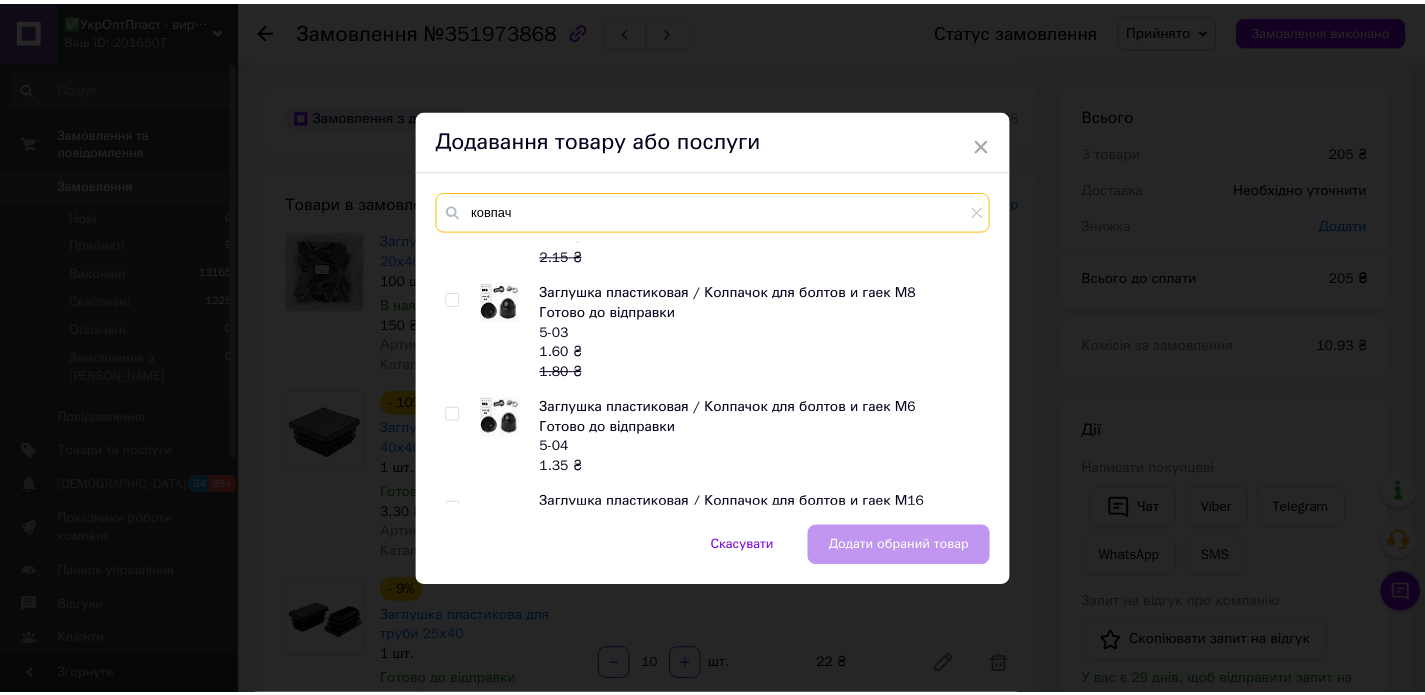 scroll, scrollTop: 165, scrollLeft: 0, axis: vertical 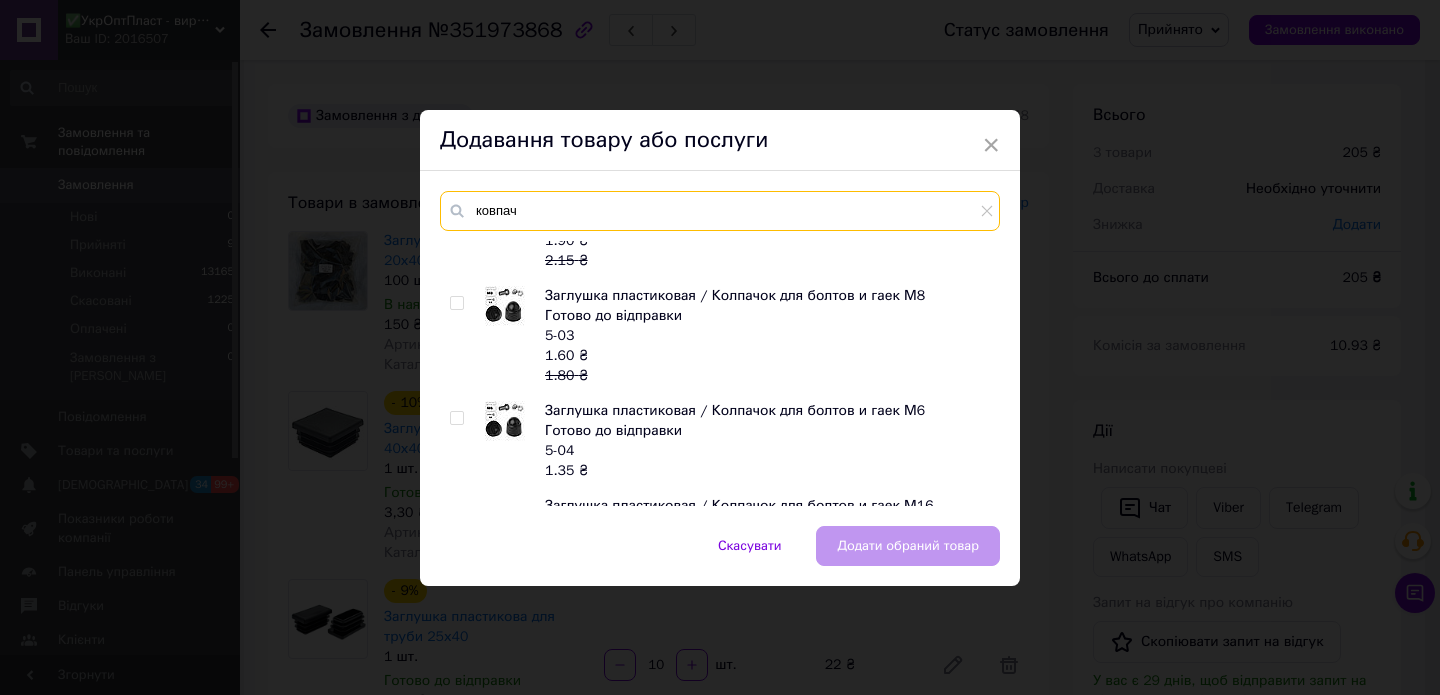 type on "ковпач" 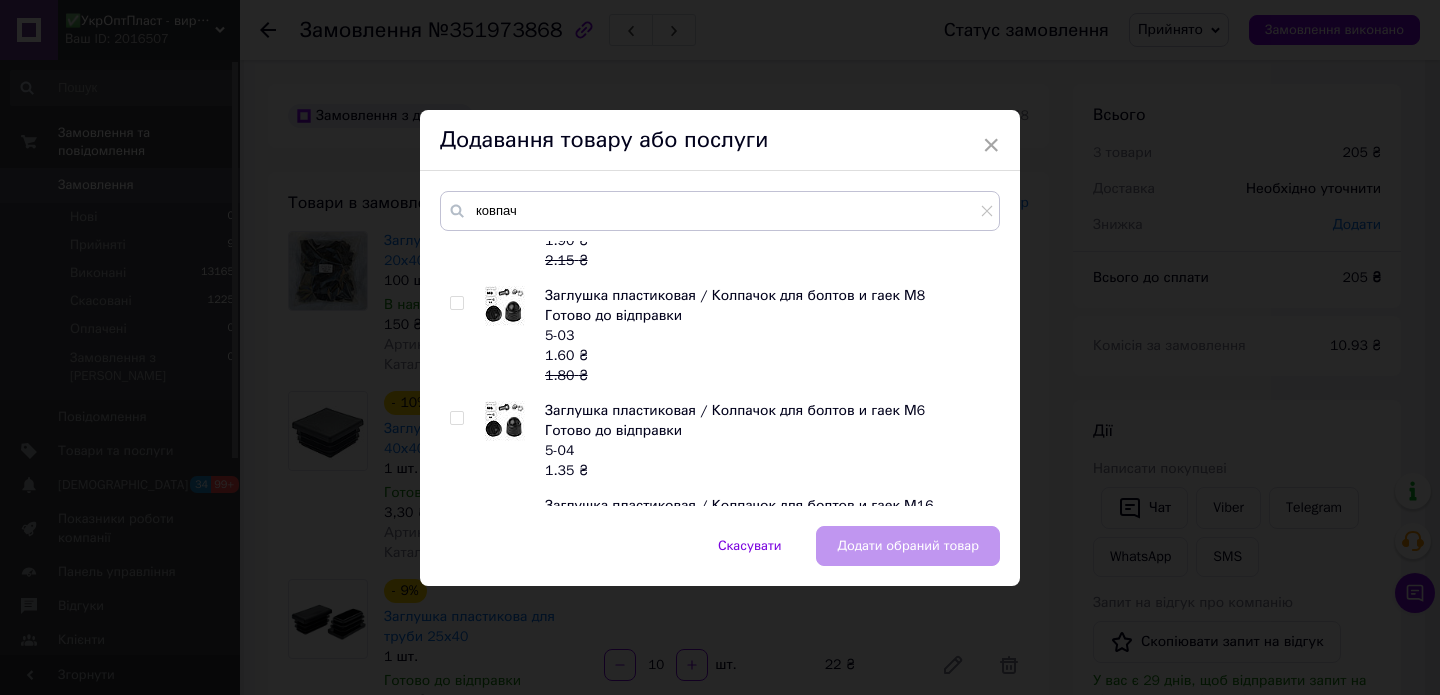 click at bounding box center [456, 418] 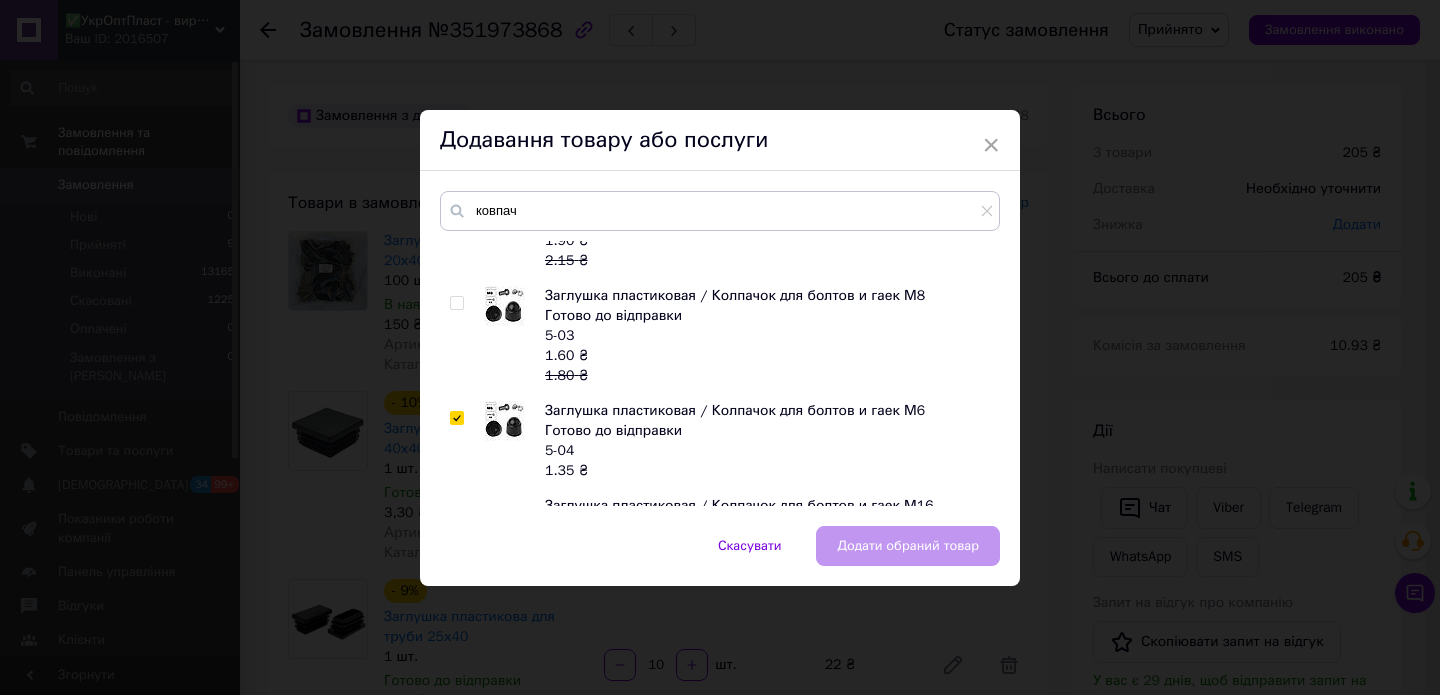 checkbox on "true" 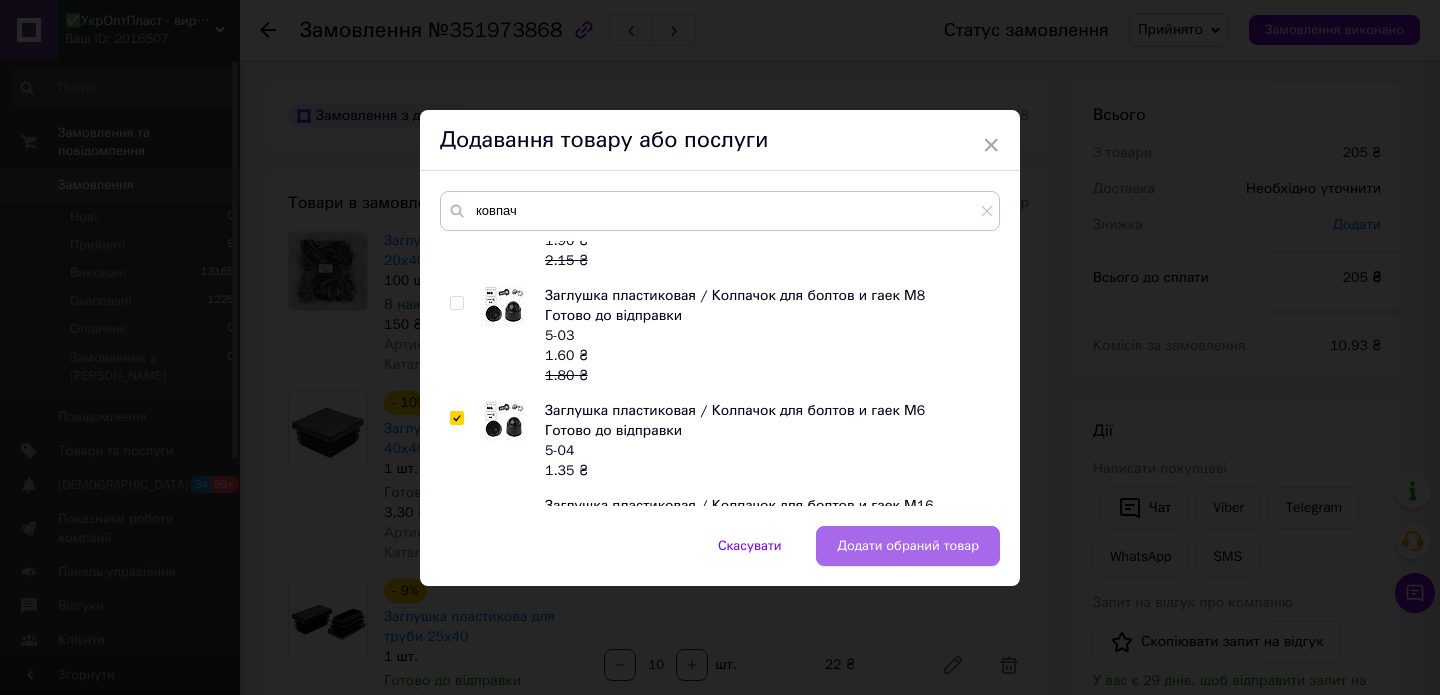click on "Додати обраний товар" at bounding box center [908, 546] 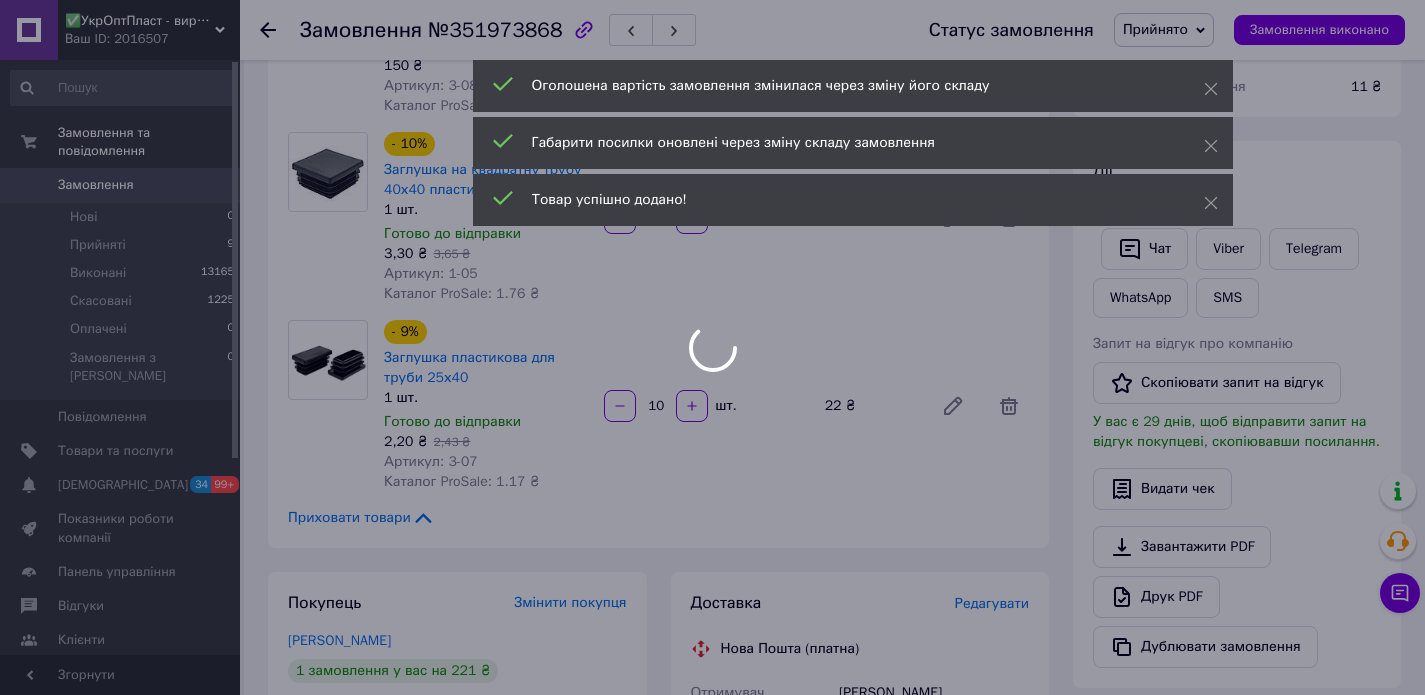 scroll, scrollTop: 430, scrollLeft: 0, axis: vertical 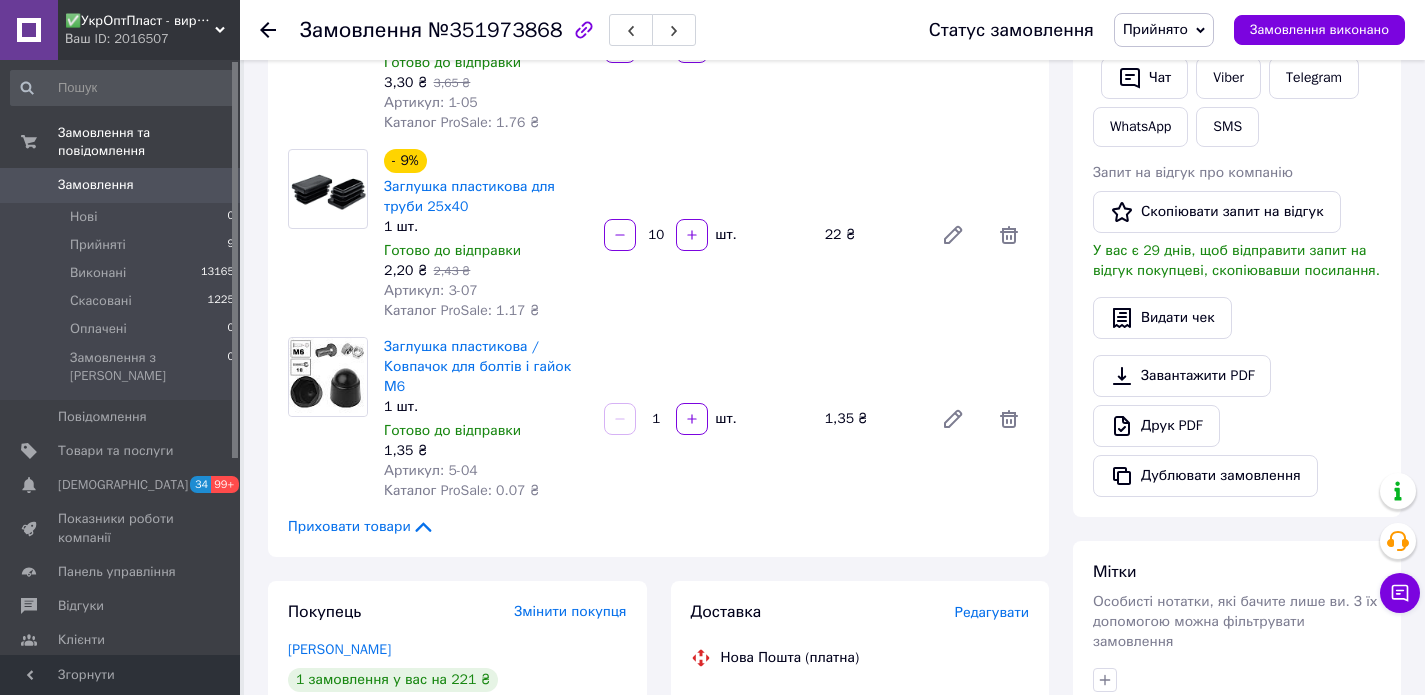 click on "1" at bounding box center (656, 419) 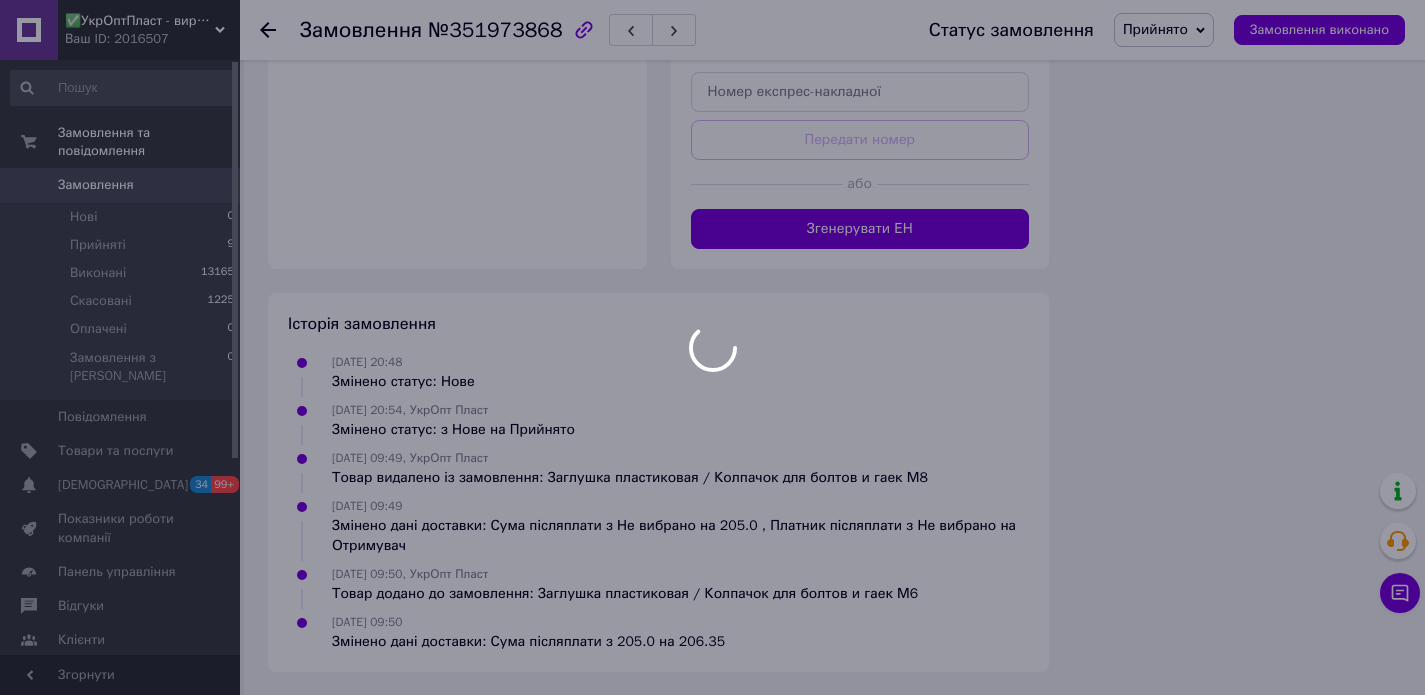 scroll, scrollTop: 1184, scrollLeft: 0, axis: vertical 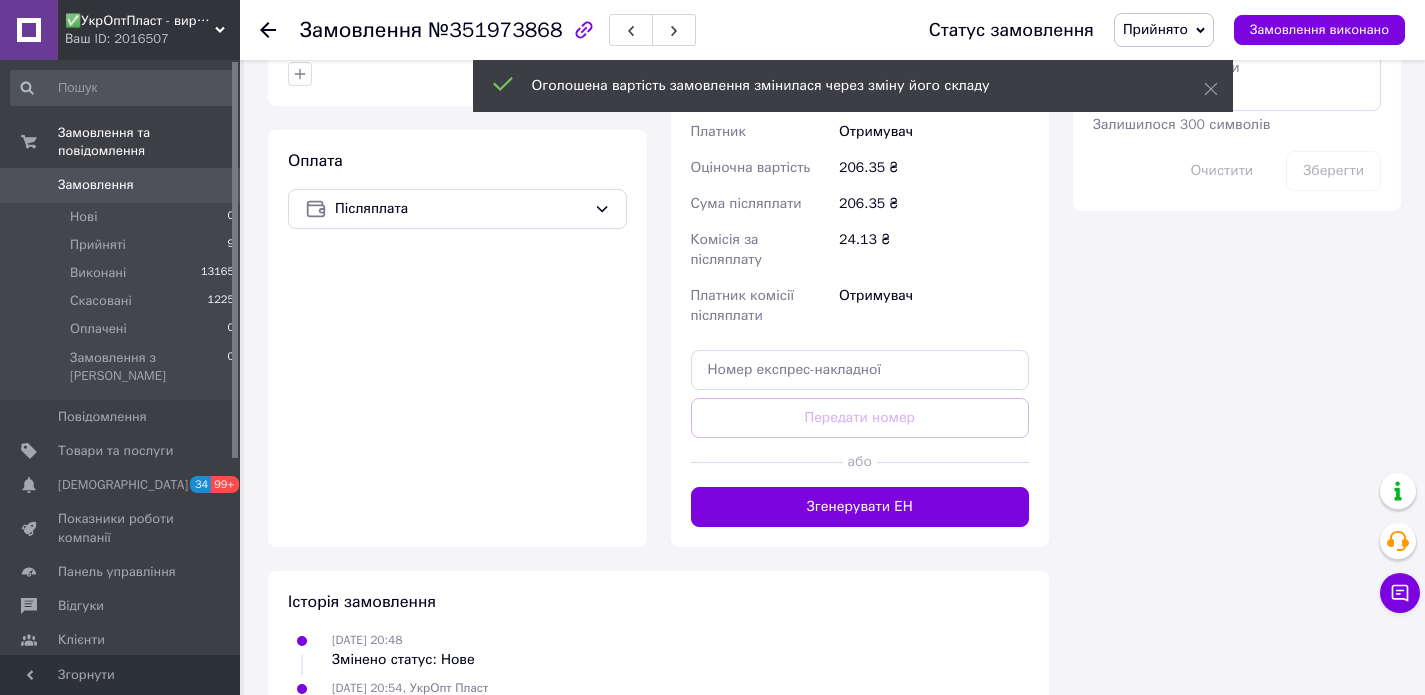 type on "10" 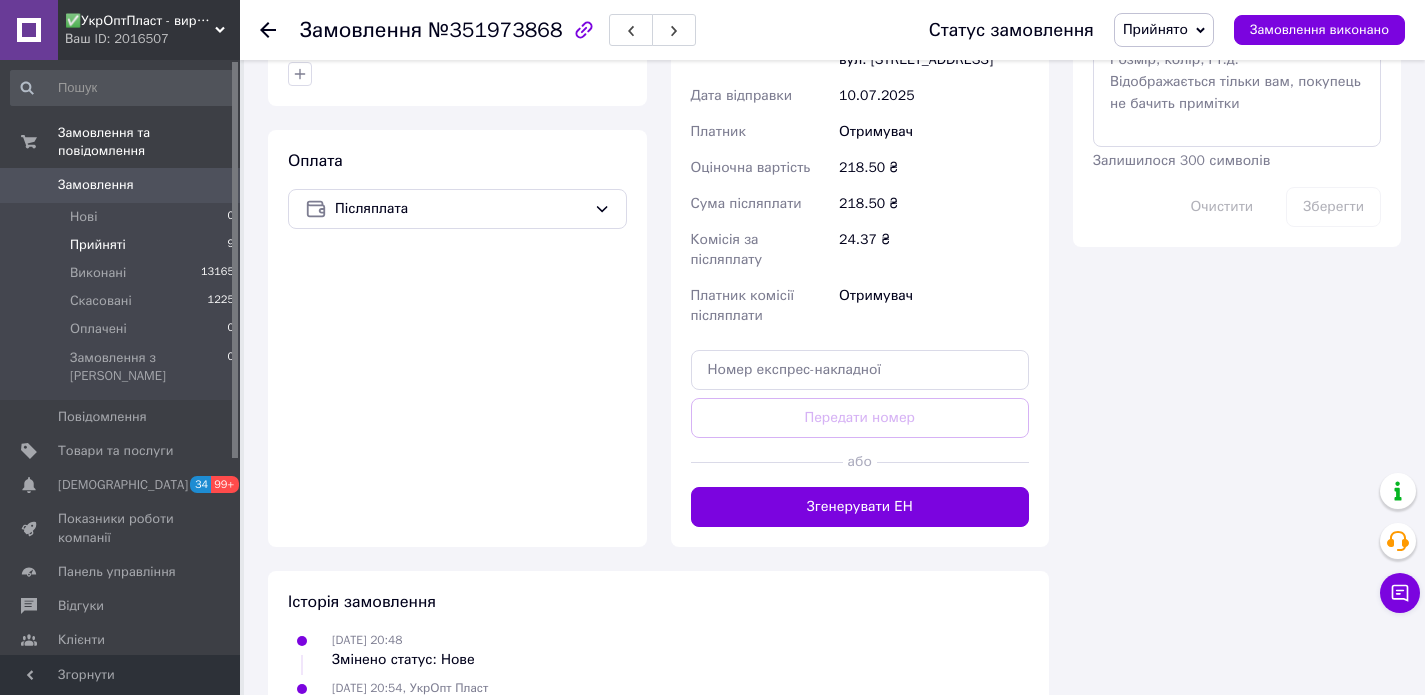 click on "Прийняті" at bounding box center (98, 245) 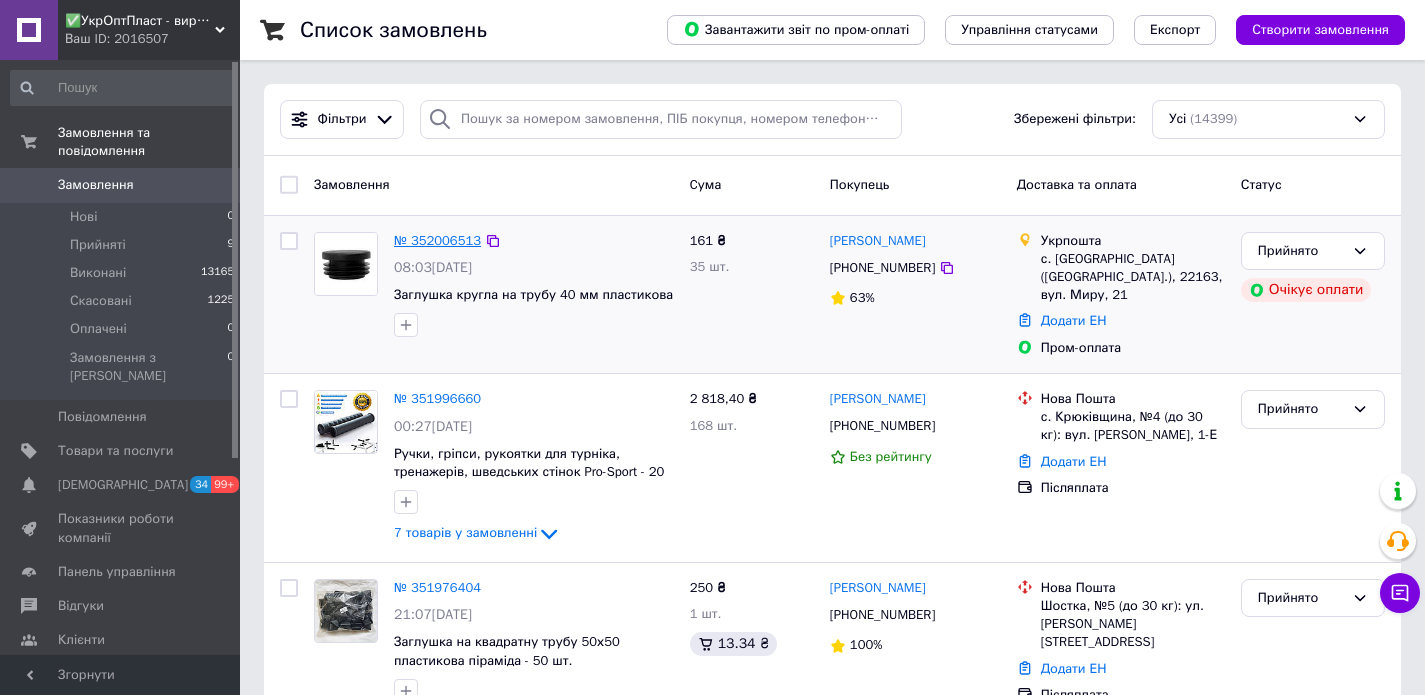 click on "№ 352006513" at bounding box center [437, 240] 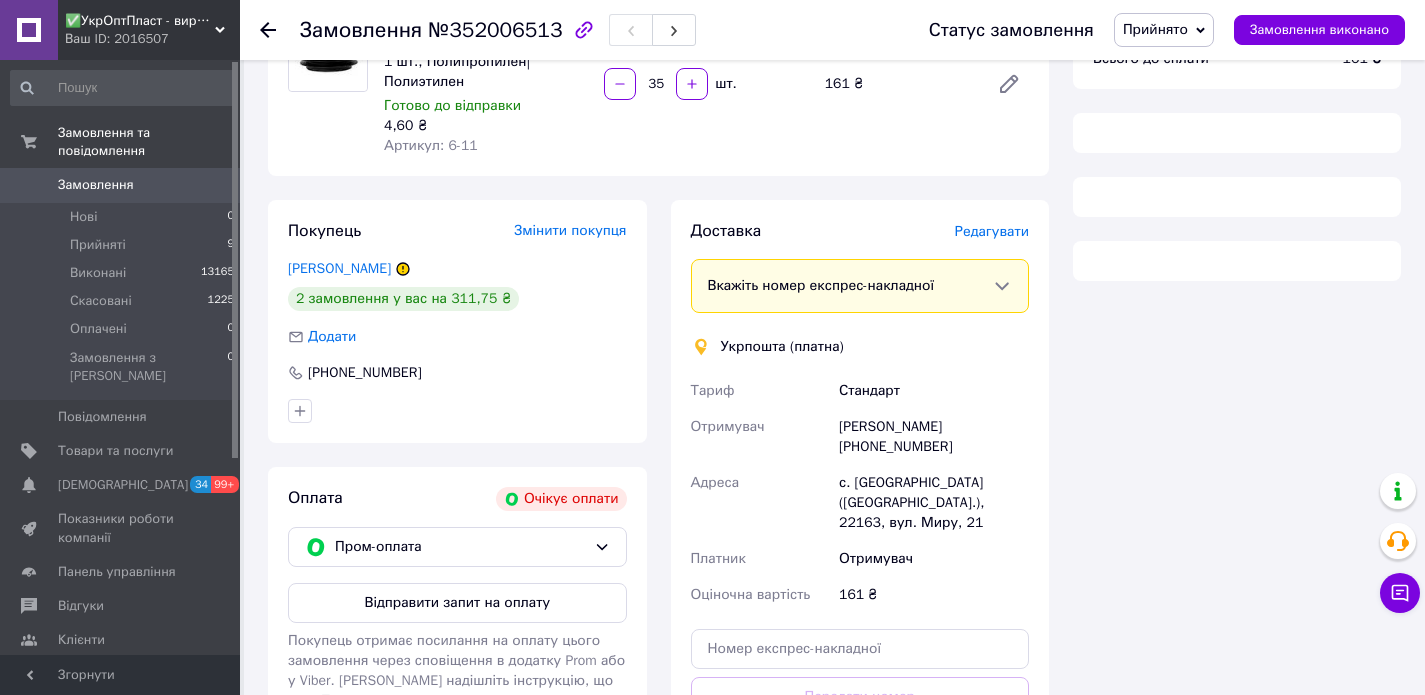 scroll, scrollTop: 223, scrollLeft: 0, axis: vertical 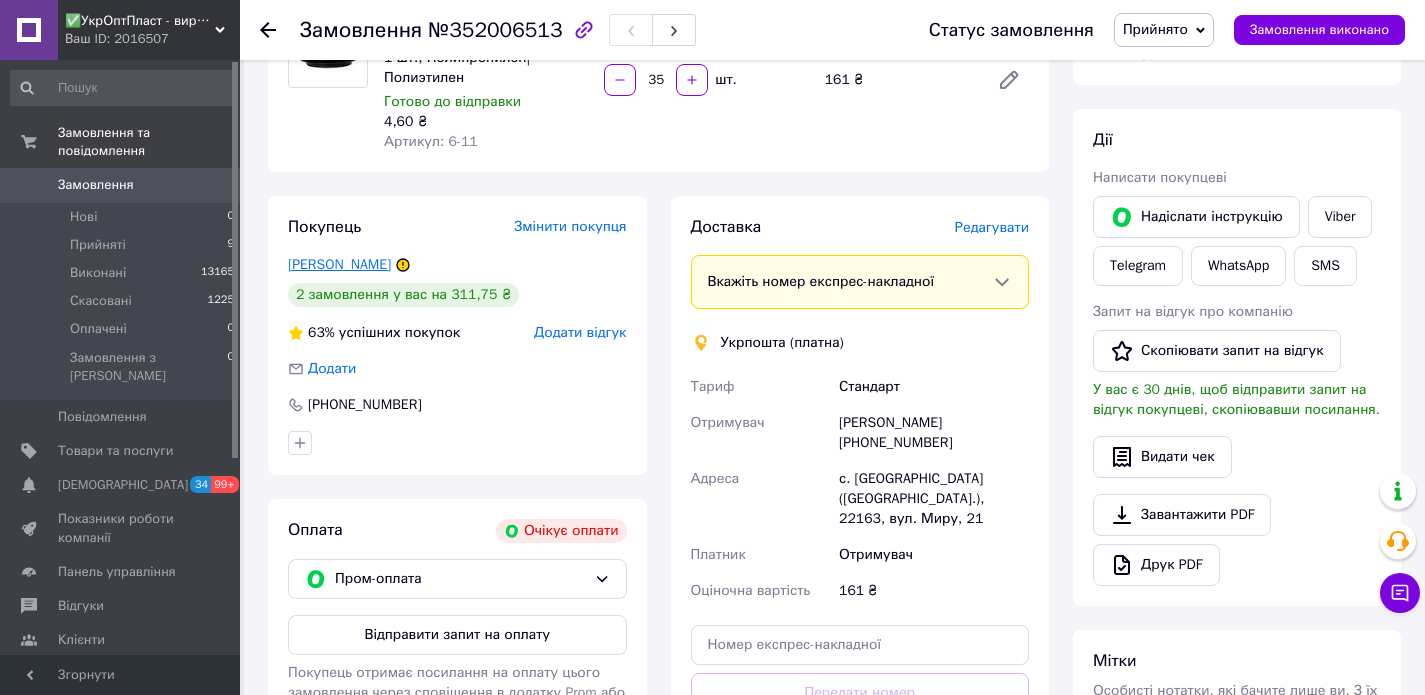 click on "[PERSON_NAME]" at bounding box center [339, 264] 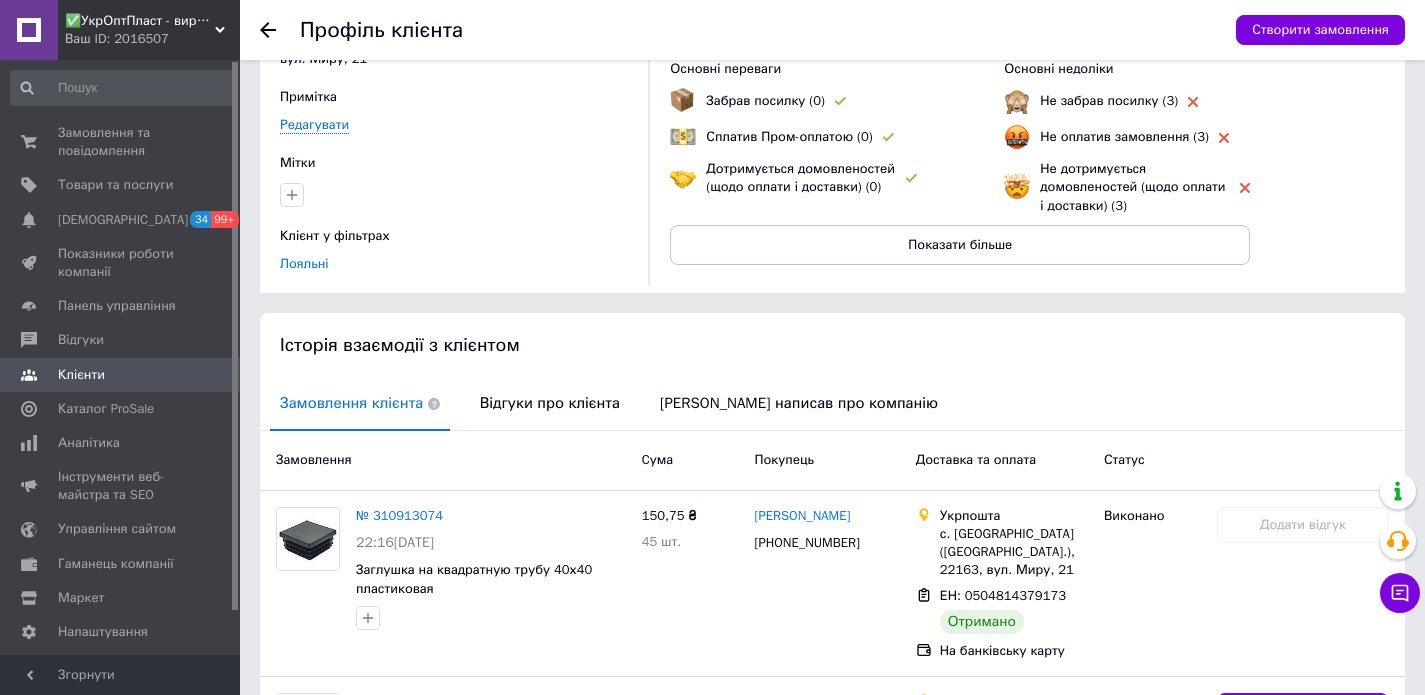 scroll, scrollTop: 311, scrollLeft: 0, axis: vertical 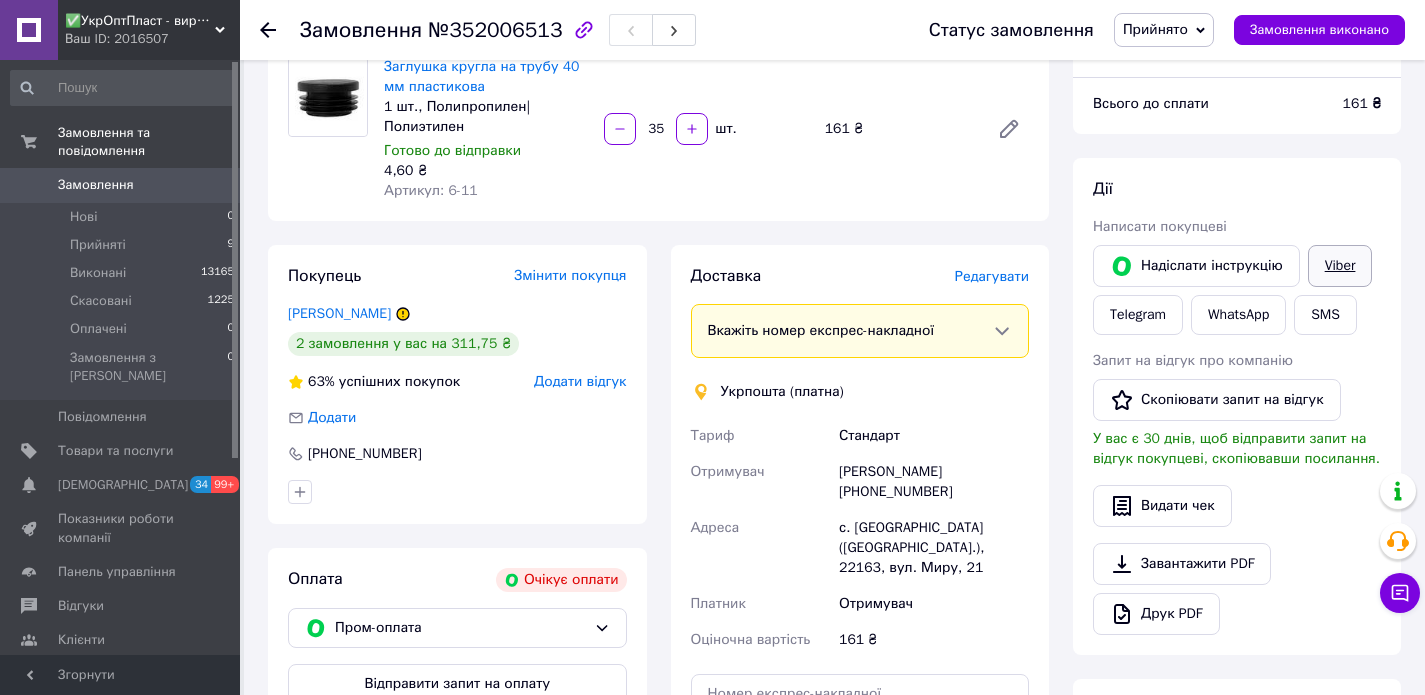 click on "Viber" at bounding box center [1340, 266] 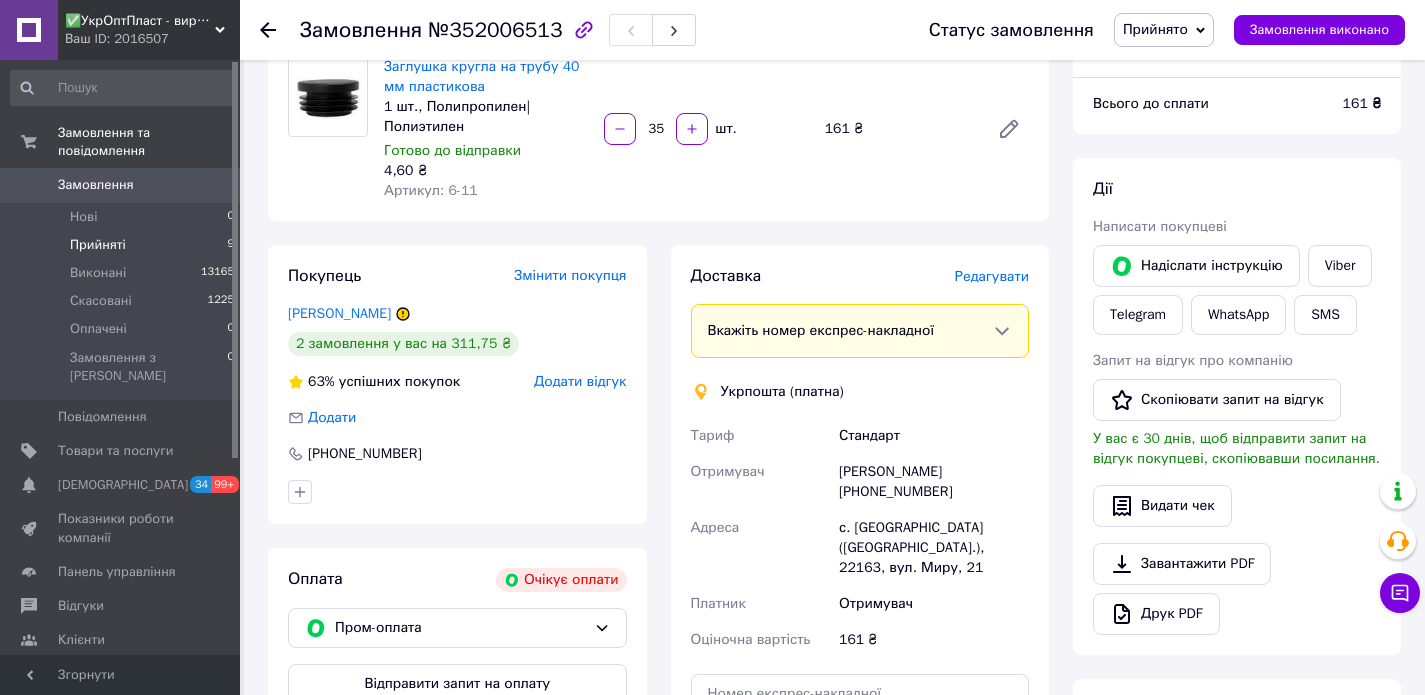 click on "Прийняті" at bounding box center [98, 245] 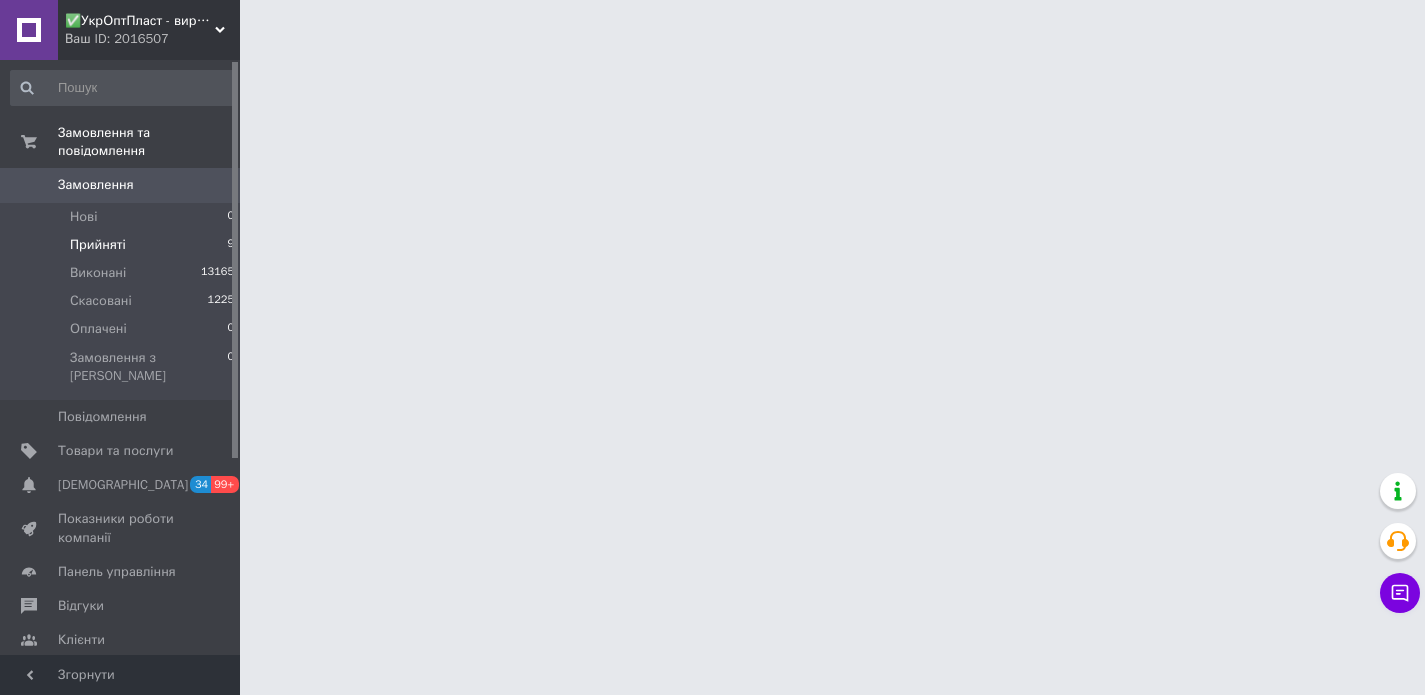 scroll, scrollTop: 0, scrollLeft: 0, axis: both 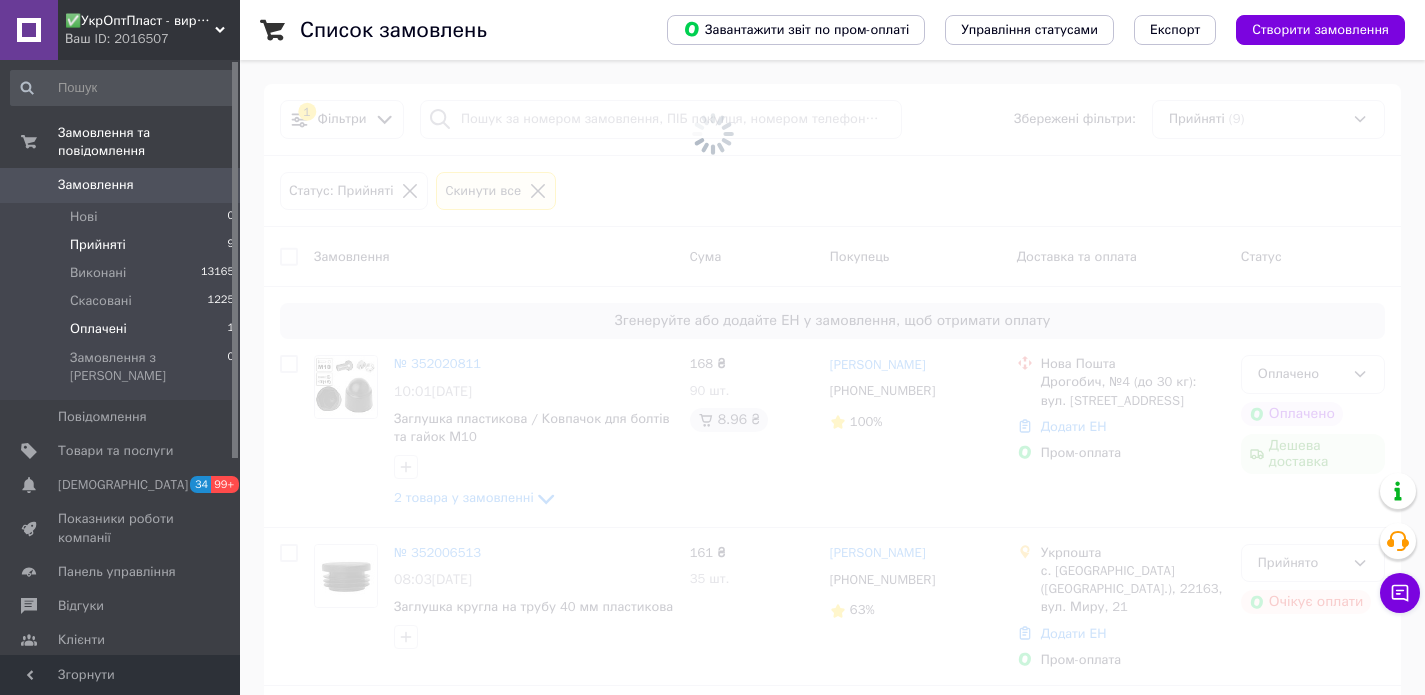 click on "Оплачені" at bounding box center (98, 329) 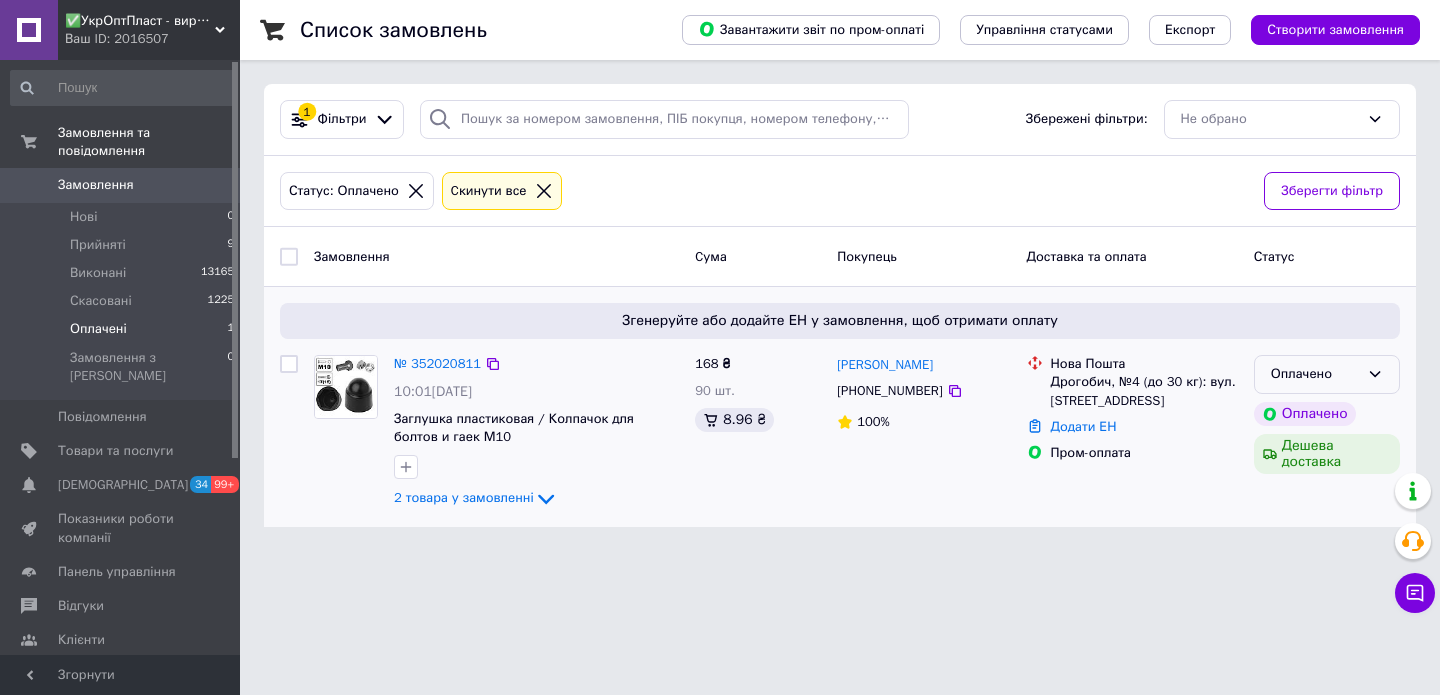 click on "Оплачено" at bounding box center [1315, 374] 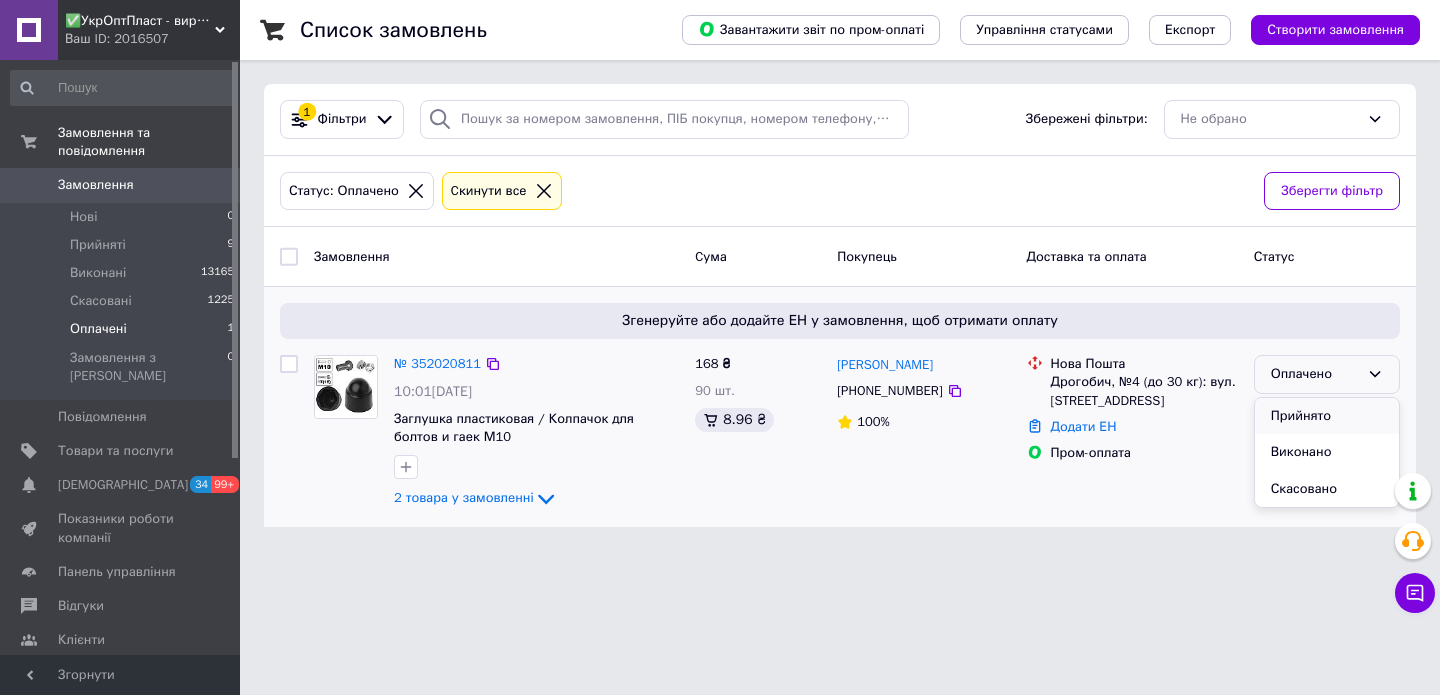 click on "Прийнято" at bounding box center [1327, 416] 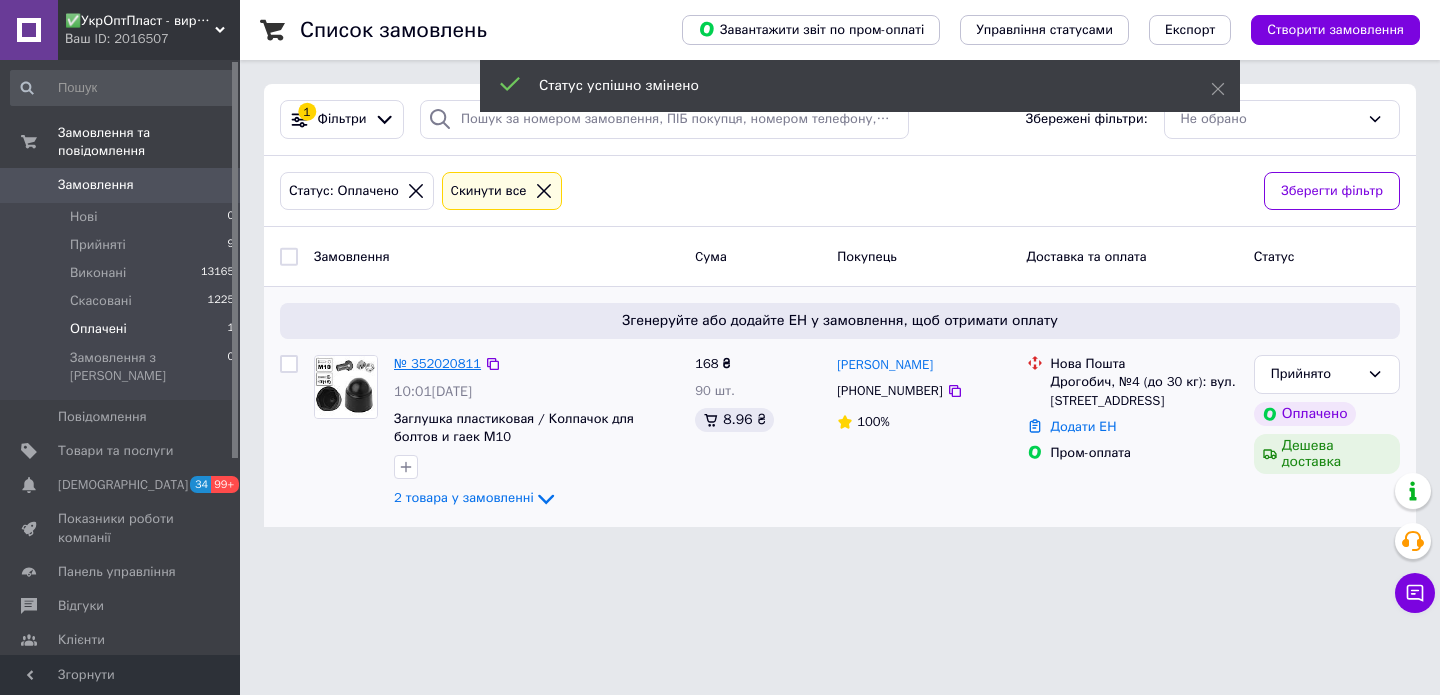 click on "№ 352020811" at bounding box center (437, 363) 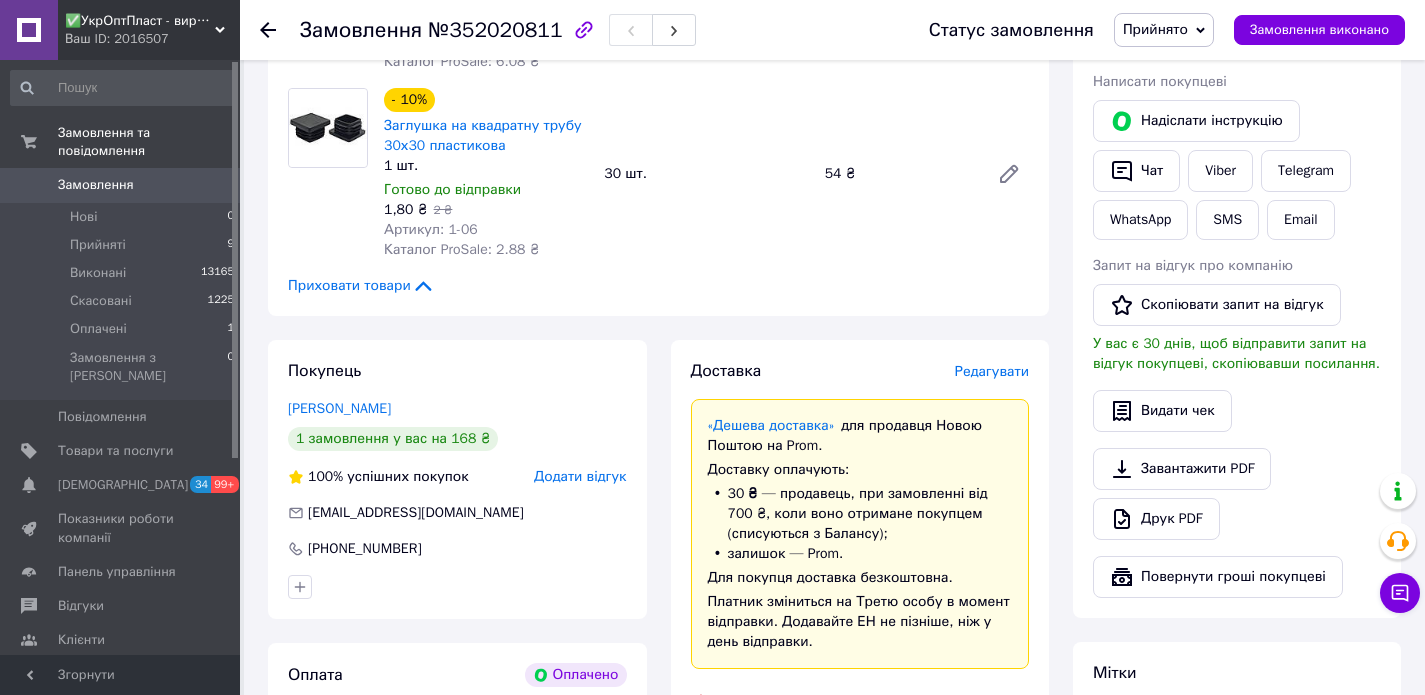 scroll, scrollTop: 510, scrollLeft: 0, axis: vertical 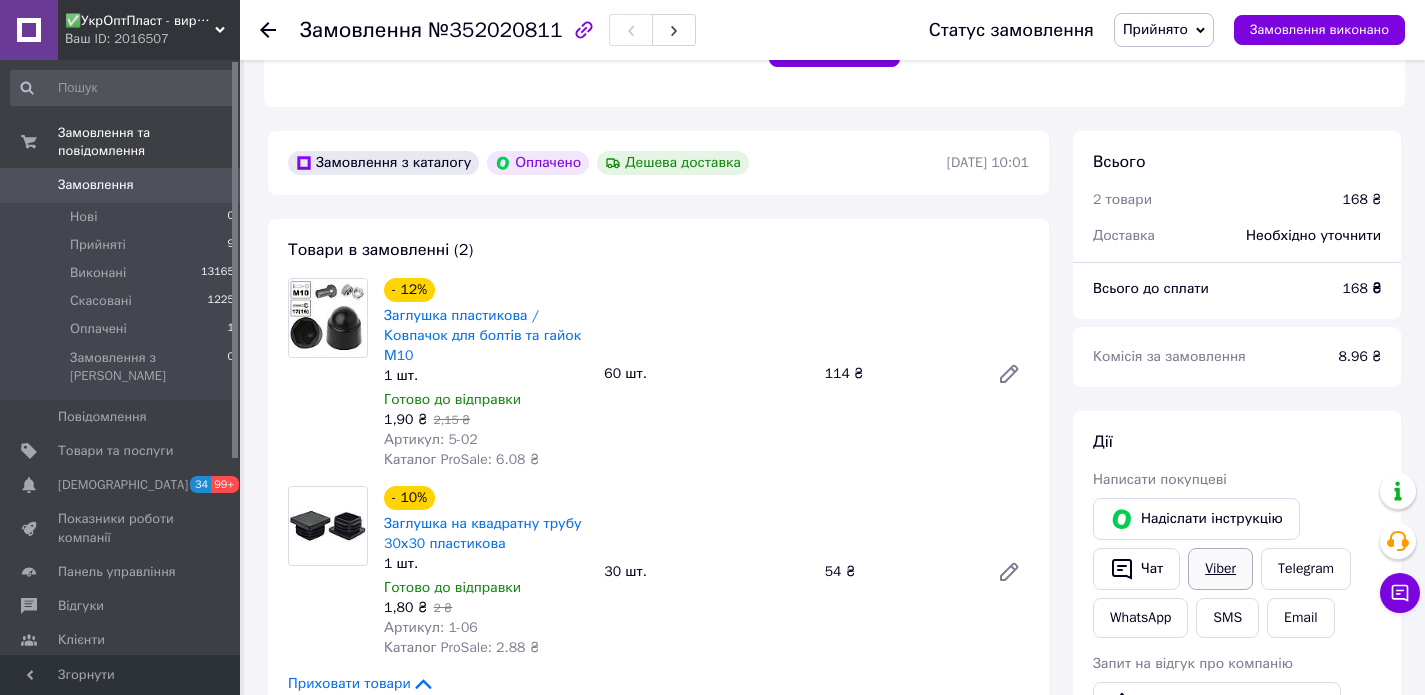 click on "Viber" at bounding box center [1220, 569] 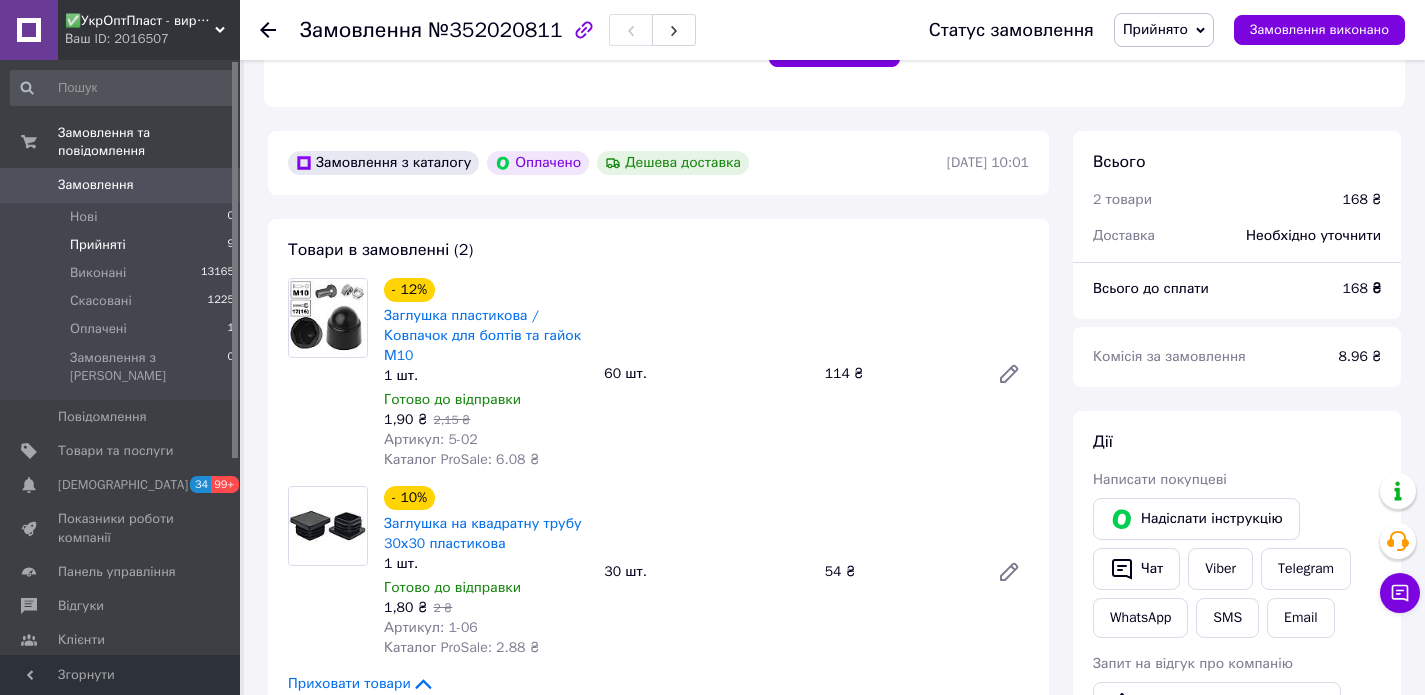 click on "Прийняті" at bounding box center [98, 245] 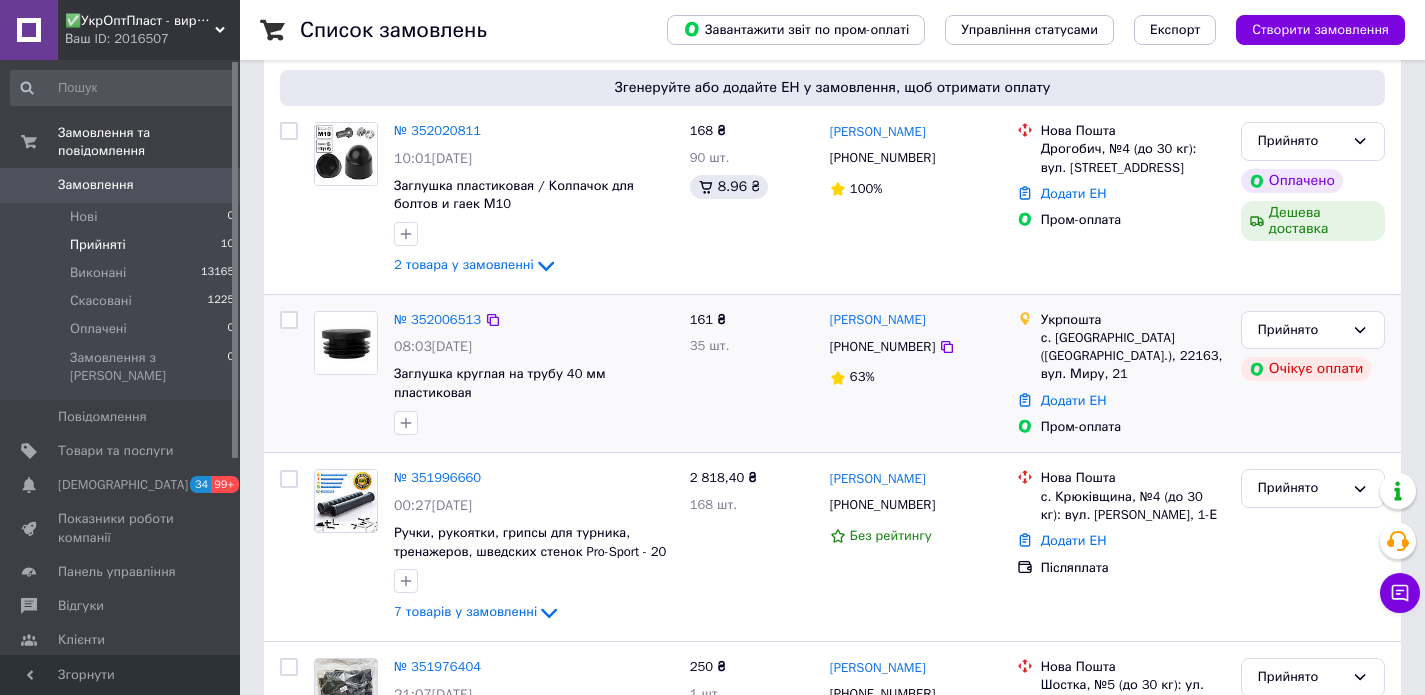 scroll, scrollTop: 208, scrollLeft: 0, axis: vertical 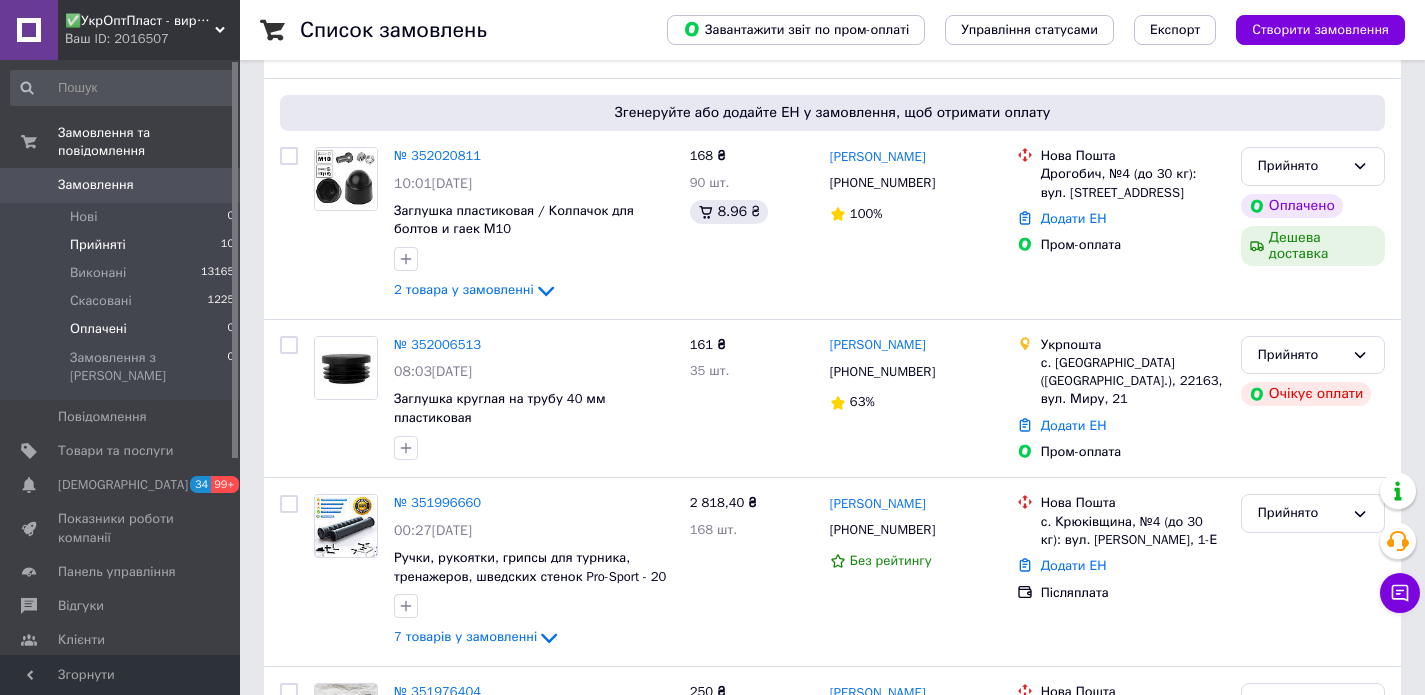click on "Оплачені" at bounding box center [98, 329] 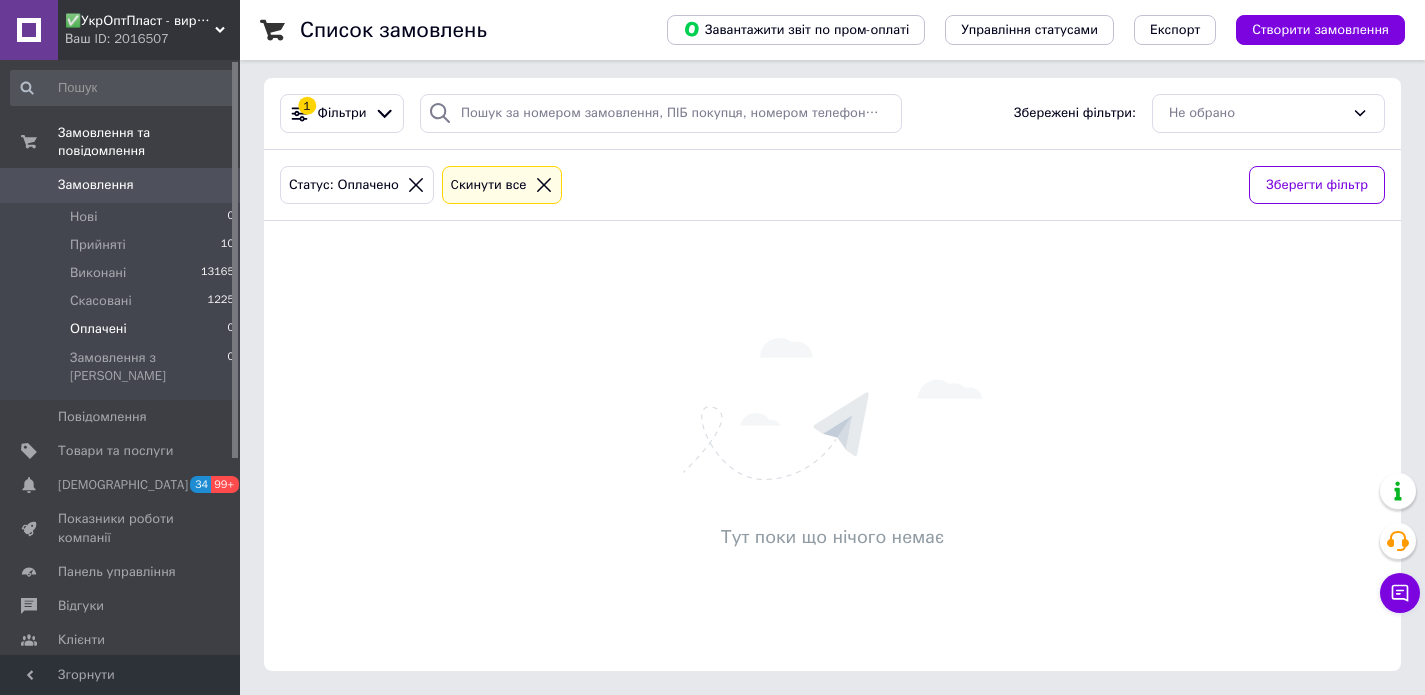 scroll, scrollTop: 0, scrollLeft: 0, axis: both 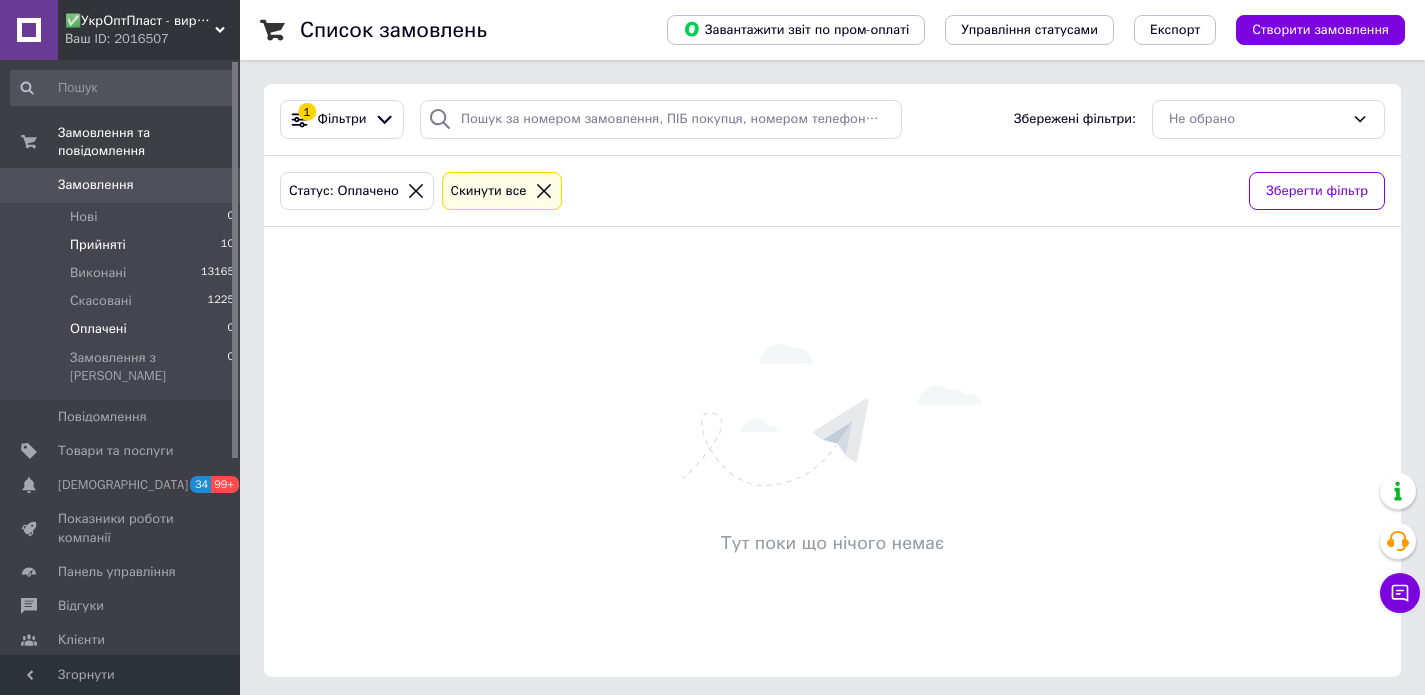 click on "Прийняті" at bounding box center [98, 245] 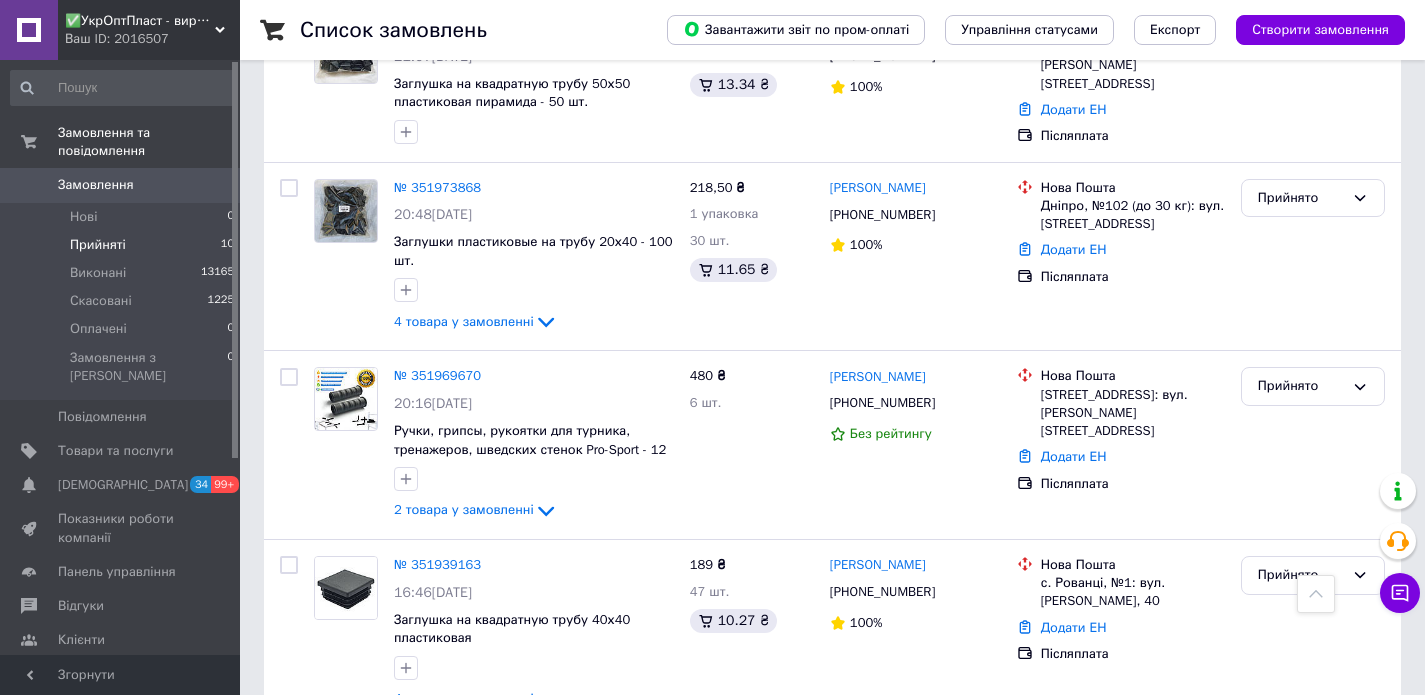 scroll, scrollTop: 1023, scrollLeft: 0, axis: vertical 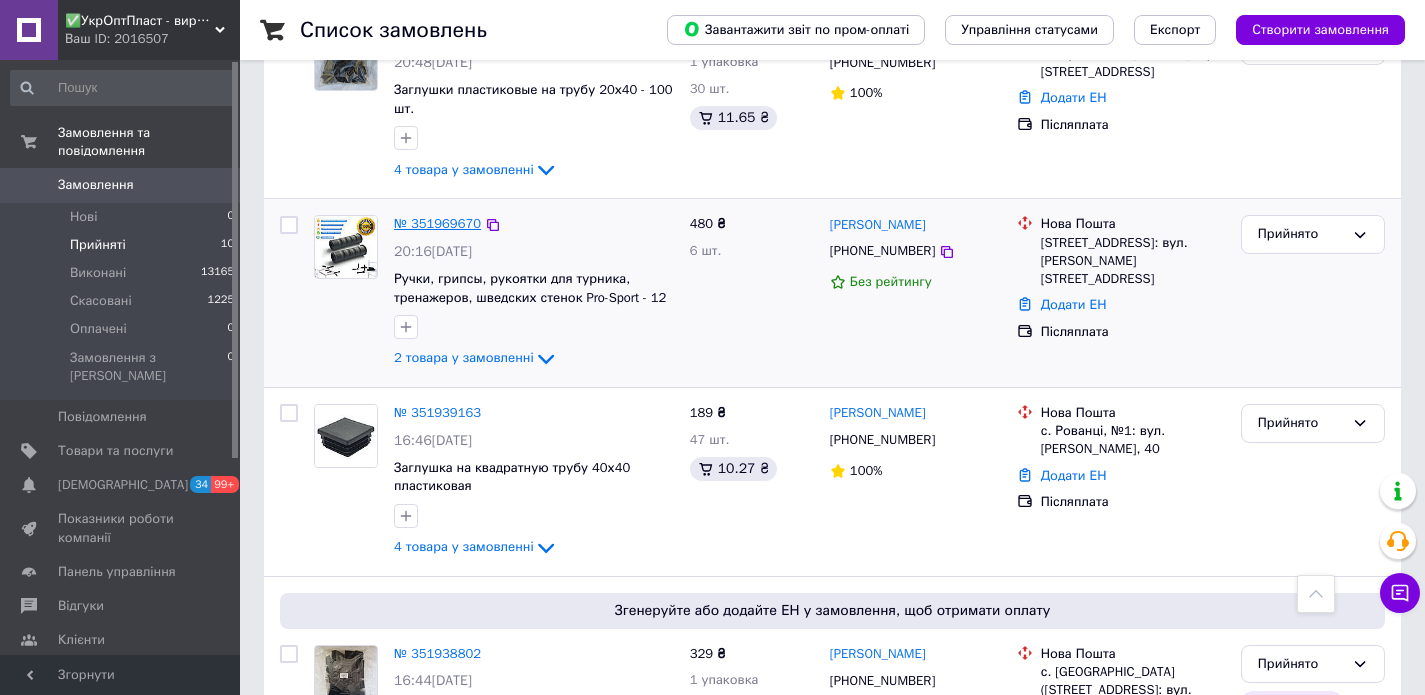 click on "№ 351969670" at bounding box center (437, 223) 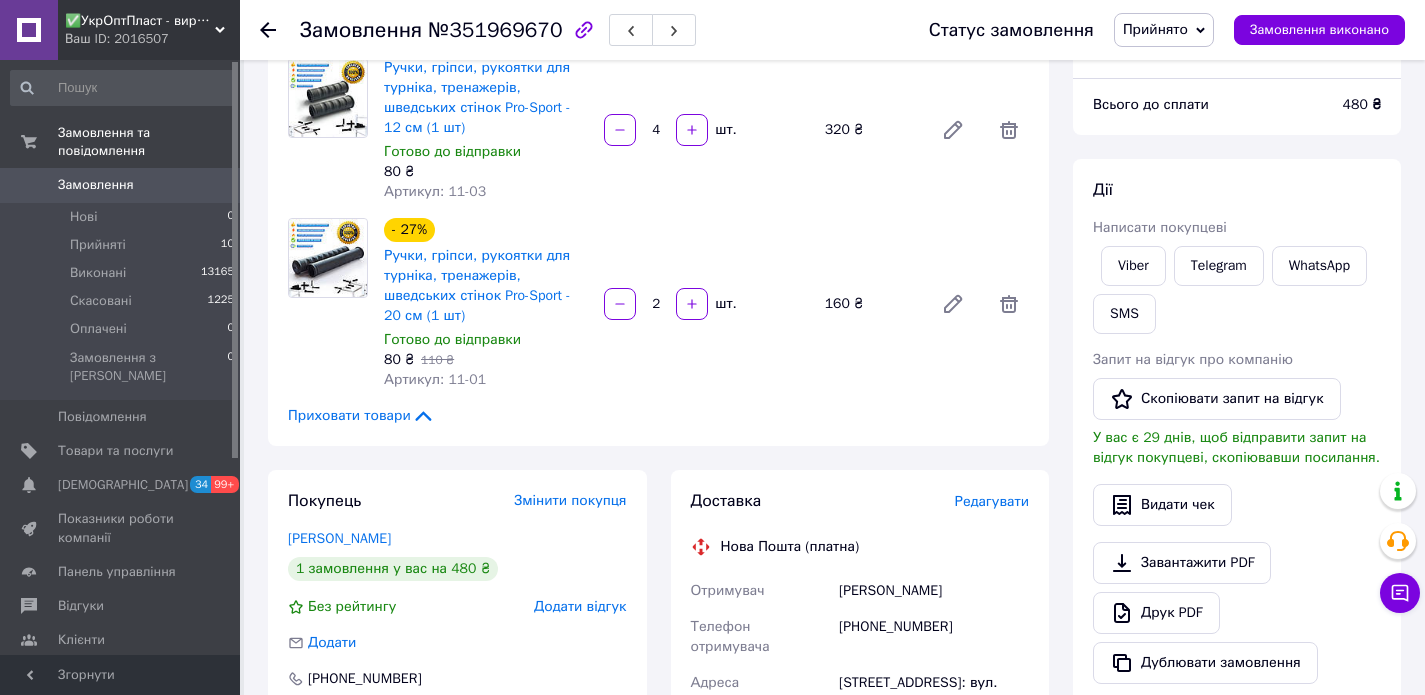 scroll, scrollTop: 204, scrollLeft: 0, axis: vertical 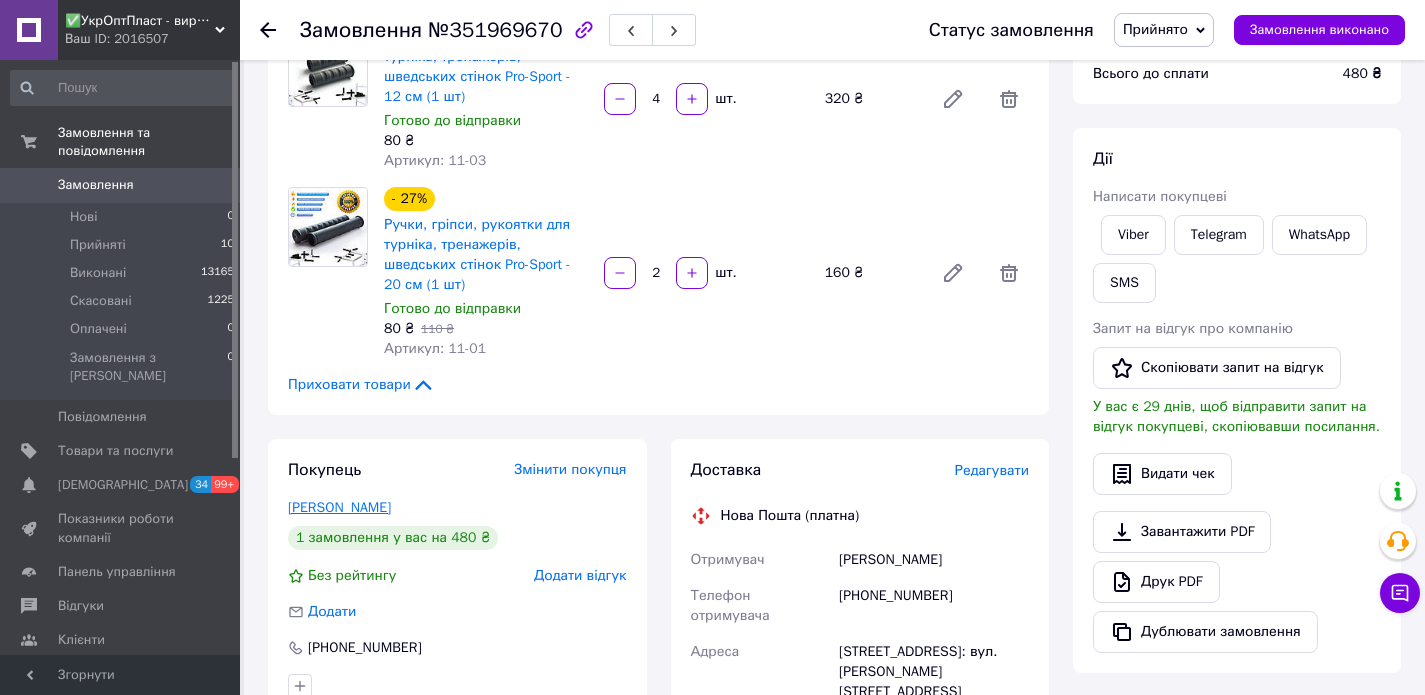 click on "[PERSON_NAME]" at bounding box center (339, 507) 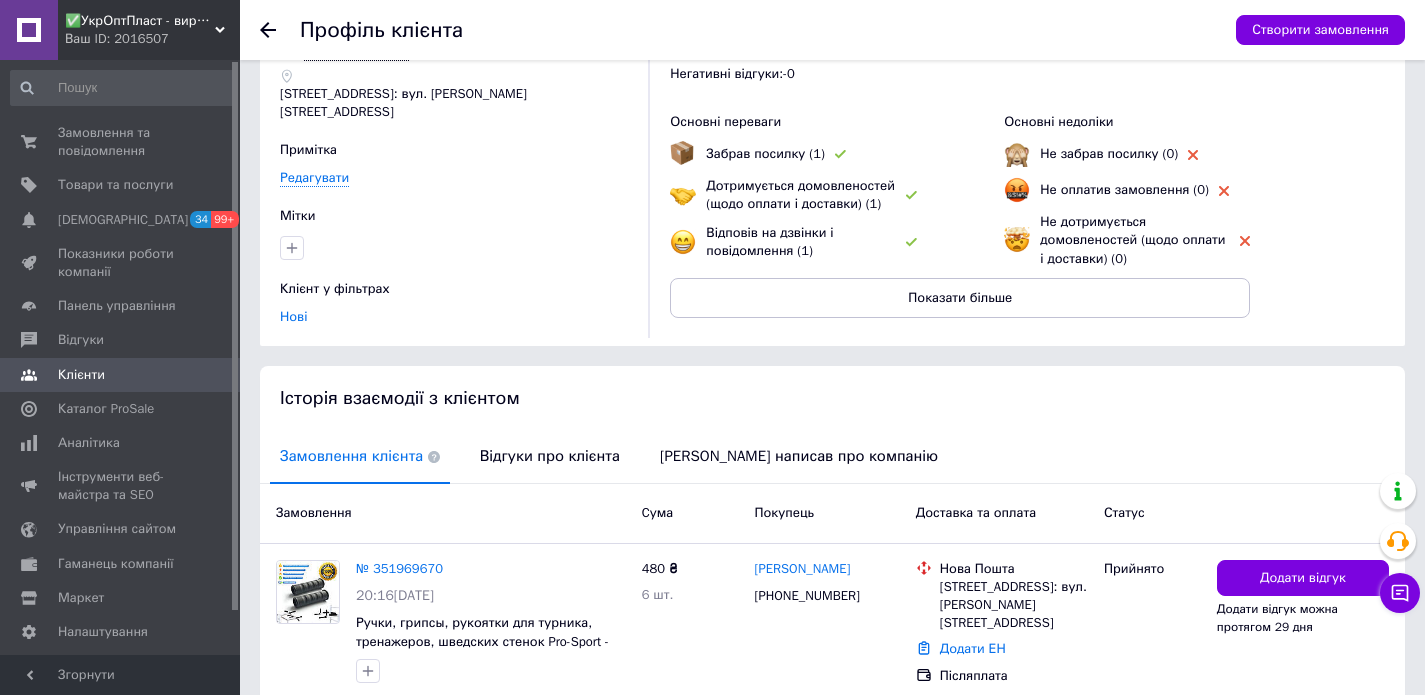 scroll, scrollTop: 162, scrollLeft: 0, axis: vertical 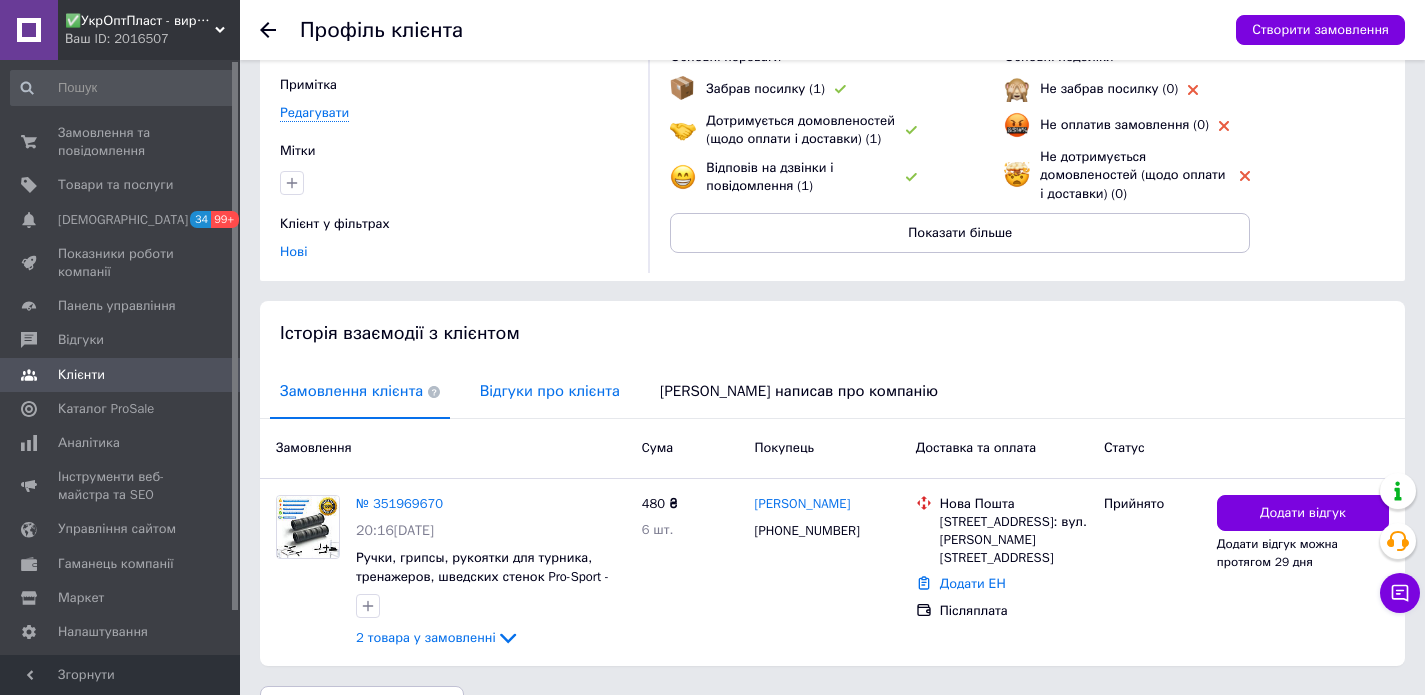 click on "Відгуки про клієнта" at bounding box center [550, 391] 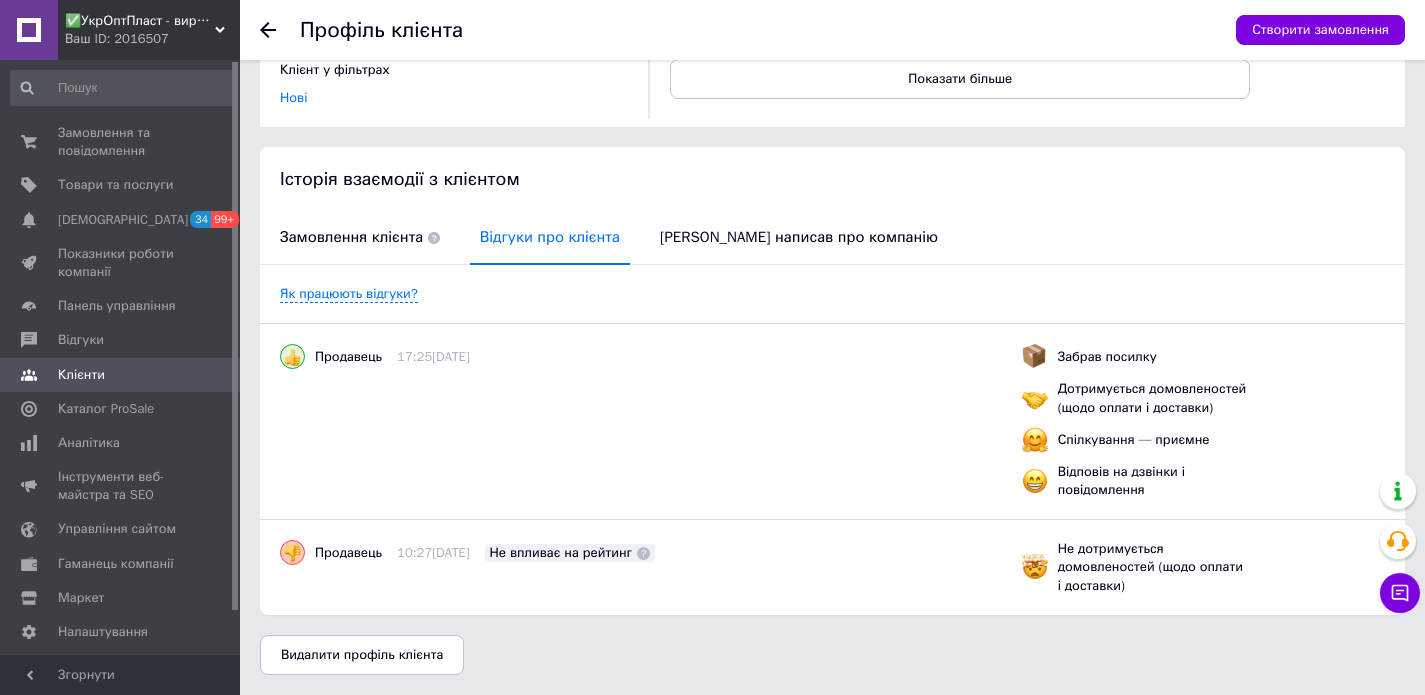 scroll, scrollTop: 336, scrollLeft: 0, axis: vertical 